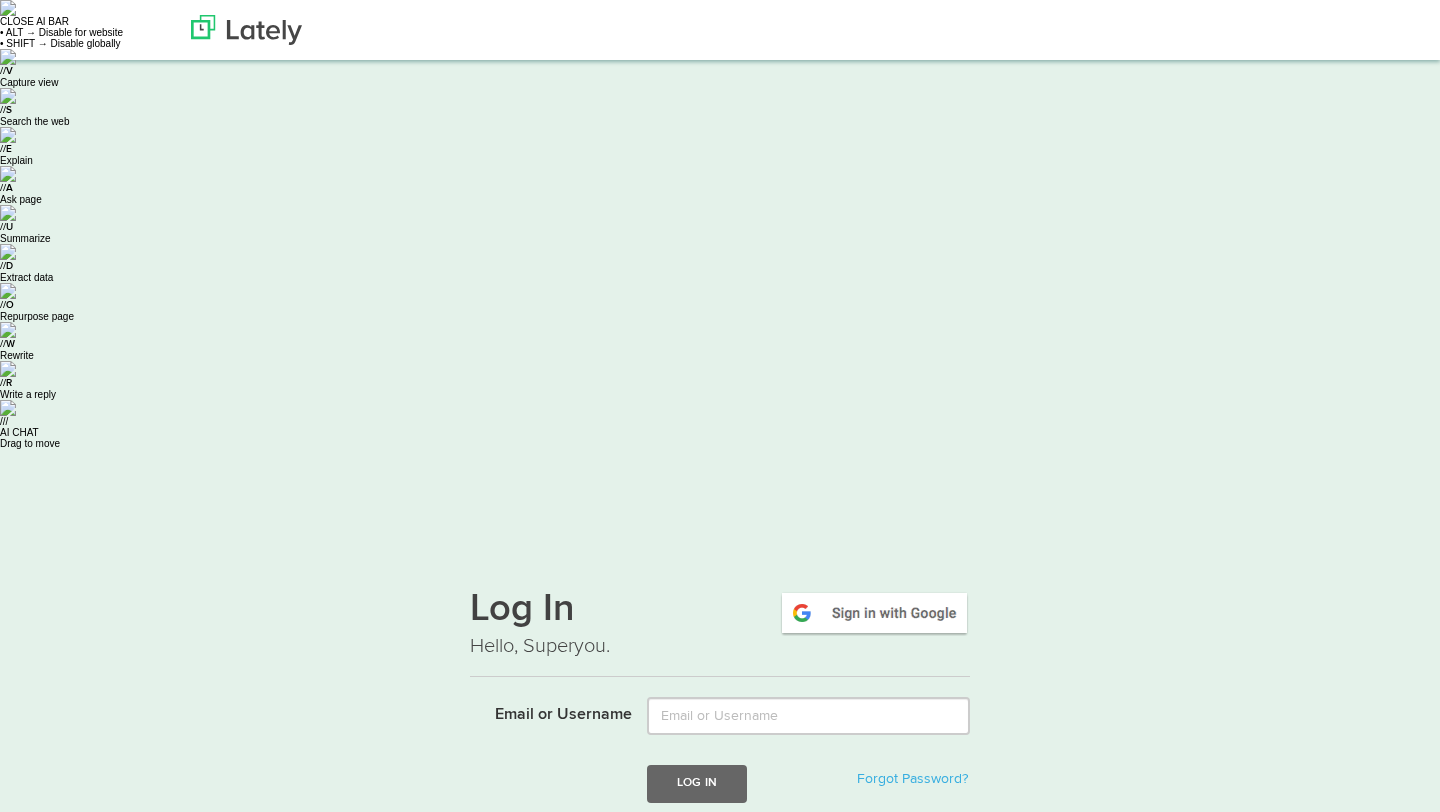 scroll, scrollTop: 0, scrollLeft: 0, axis: both 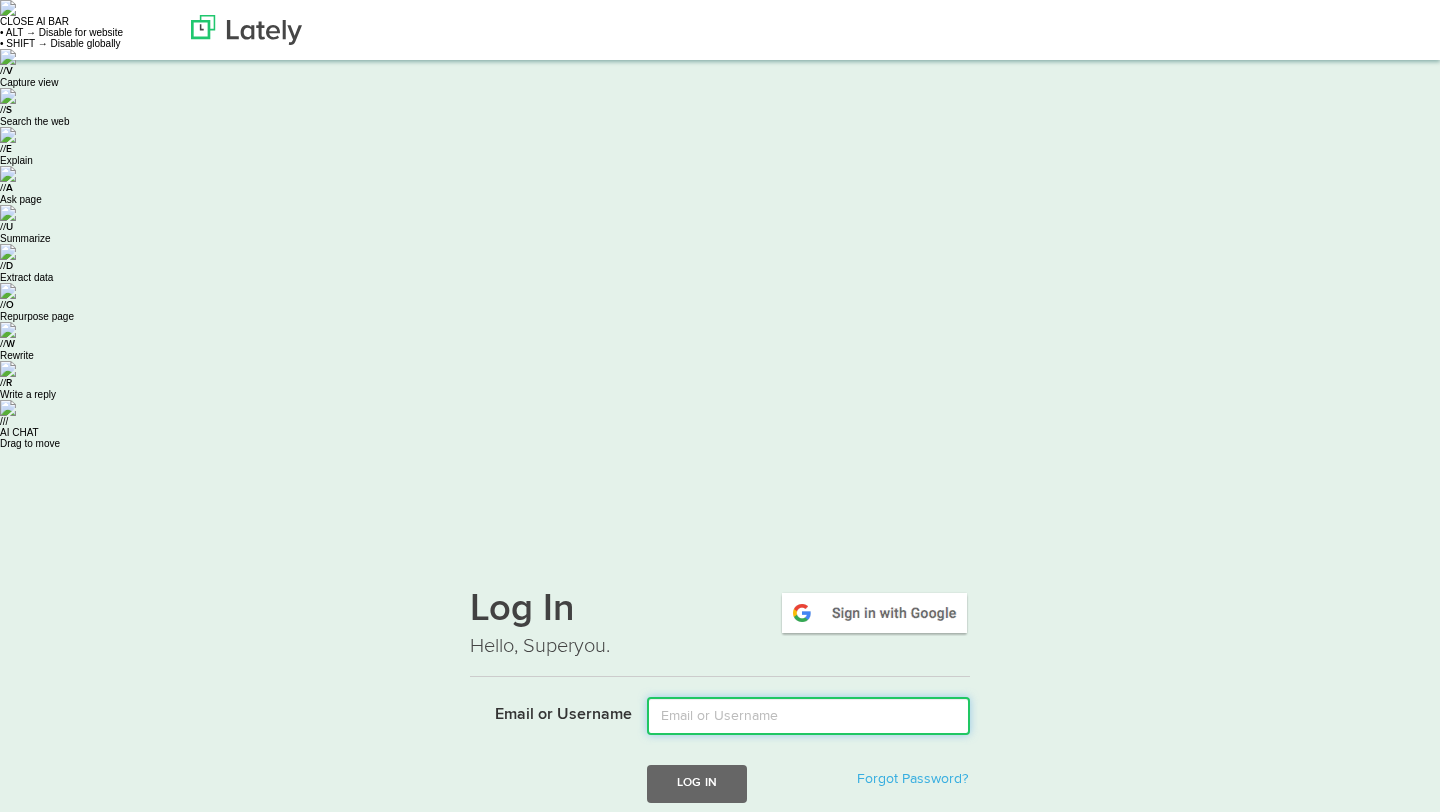 click on "Email or Username" at bounding box center (808, 716) 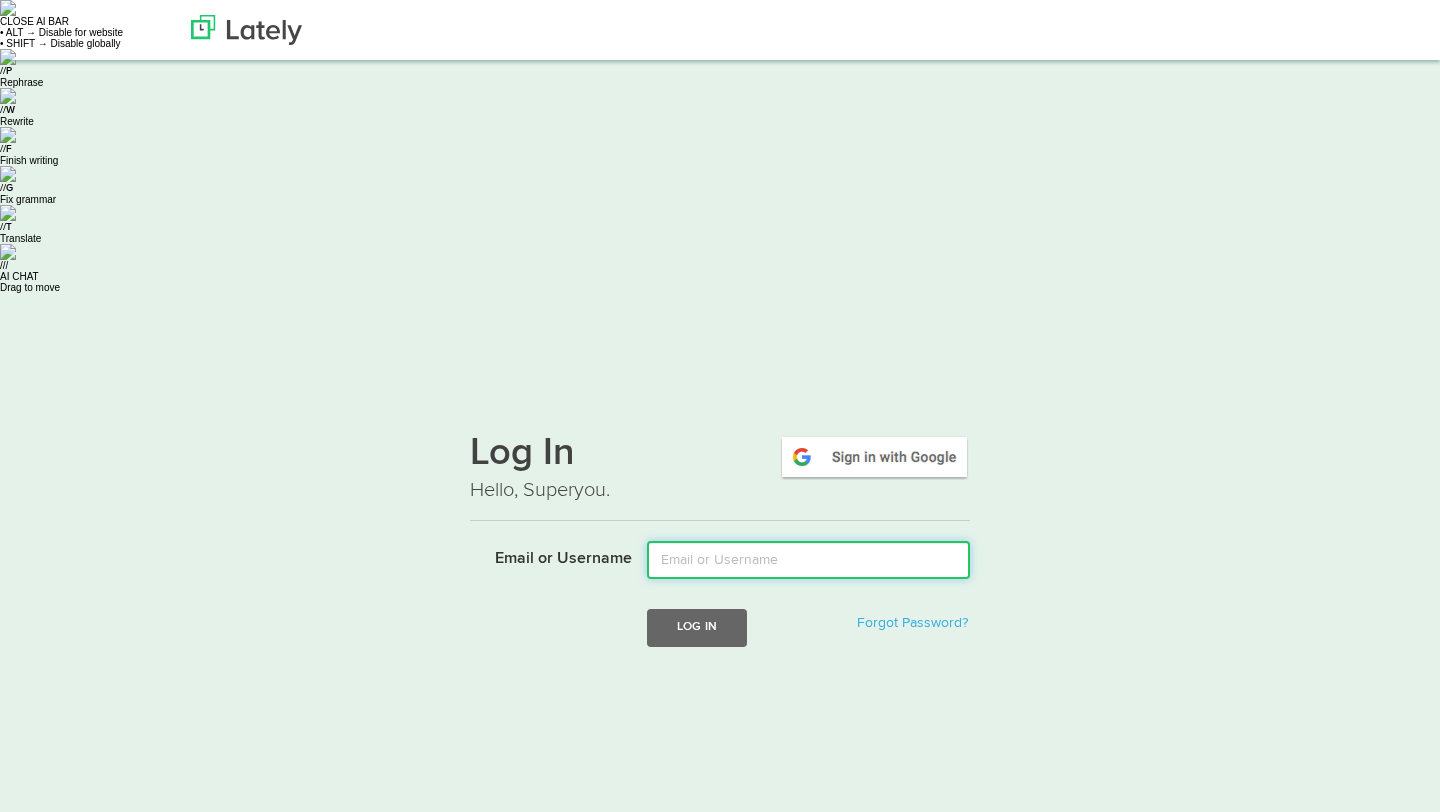type on "[USERNAME]@[DOMAIN].io" 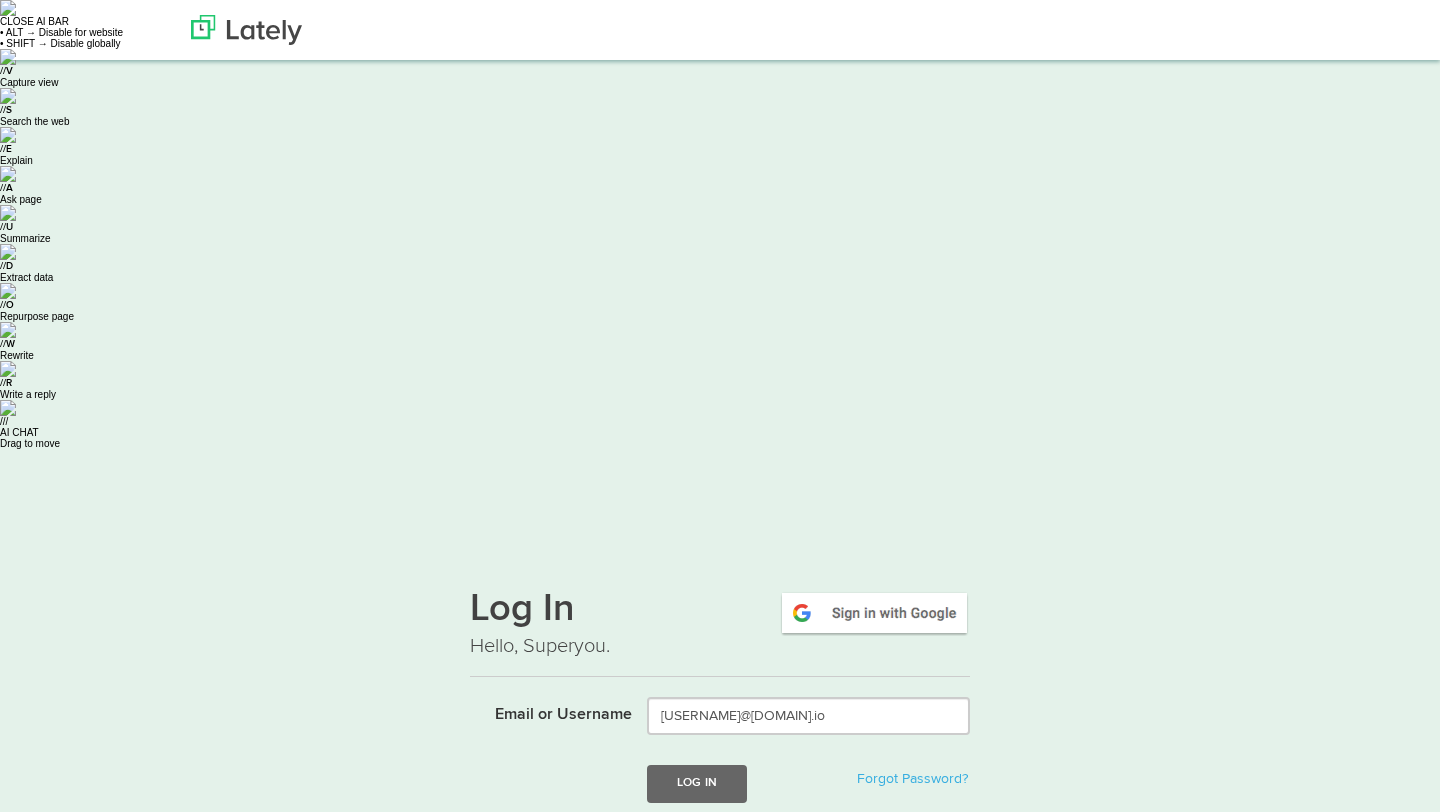 click on "Log In Forgot Password?" at bounding box center (808, 783) 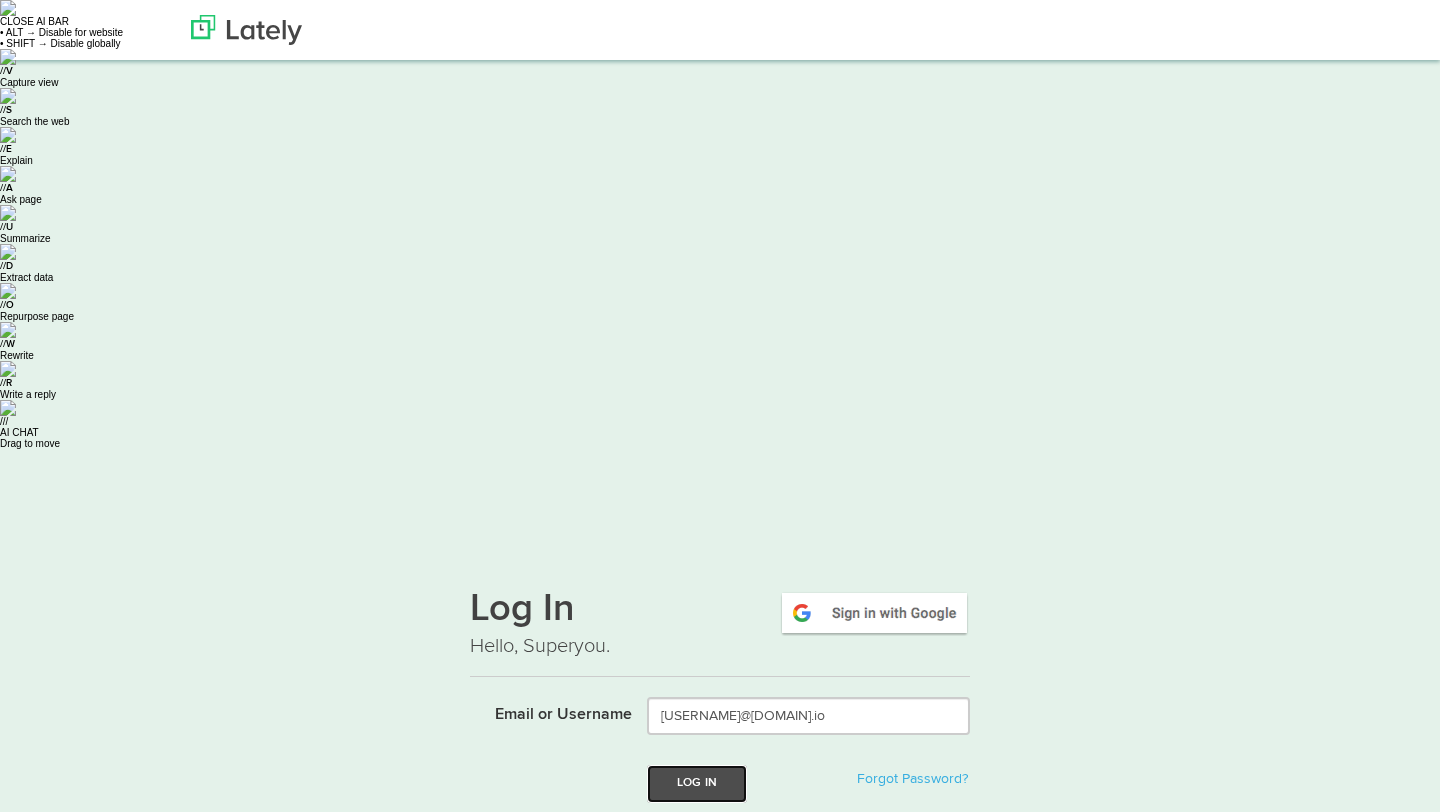 click on "Log In" at bounding box center [697, 783] 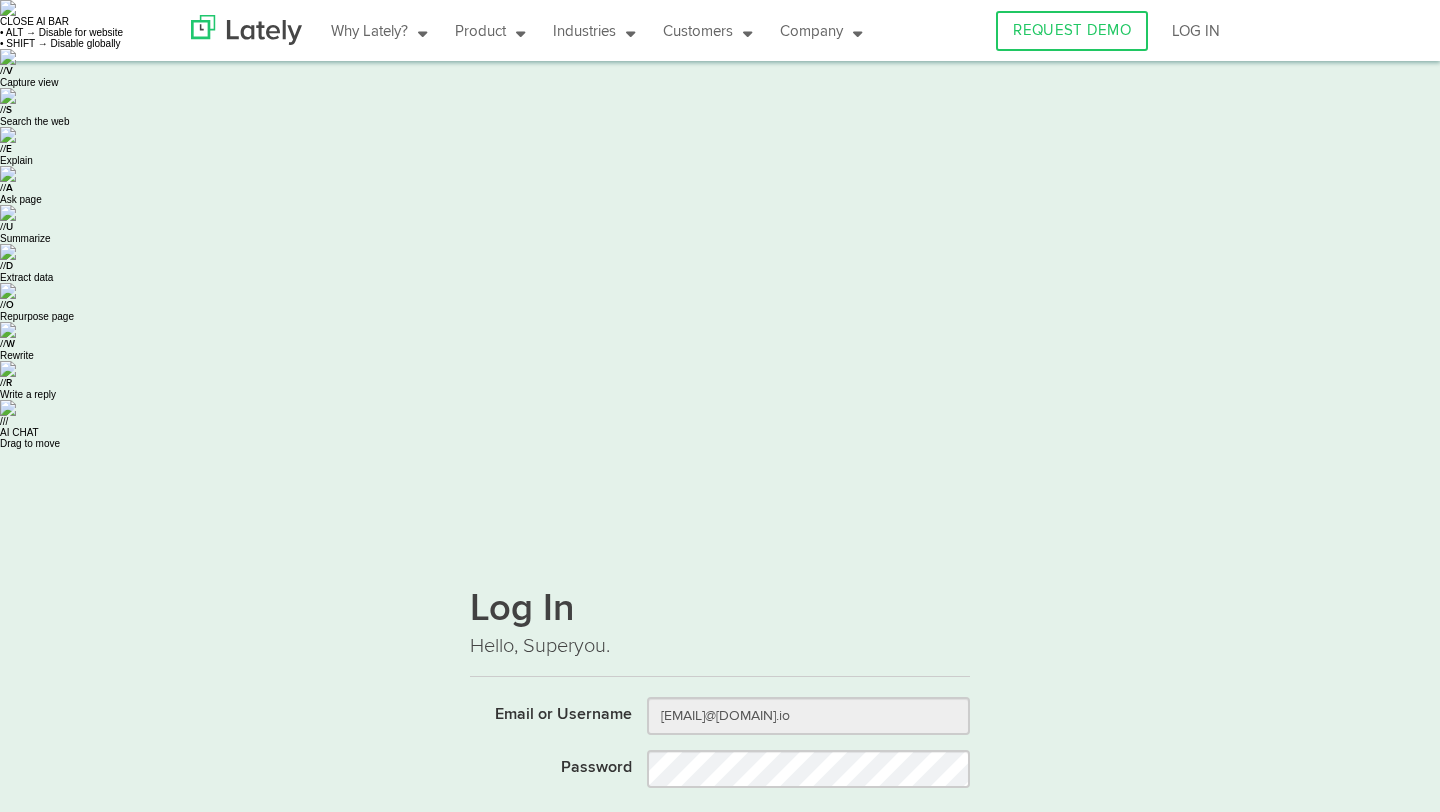 scroll, scrollTop: 0, scrollLeft: 0, axis: both 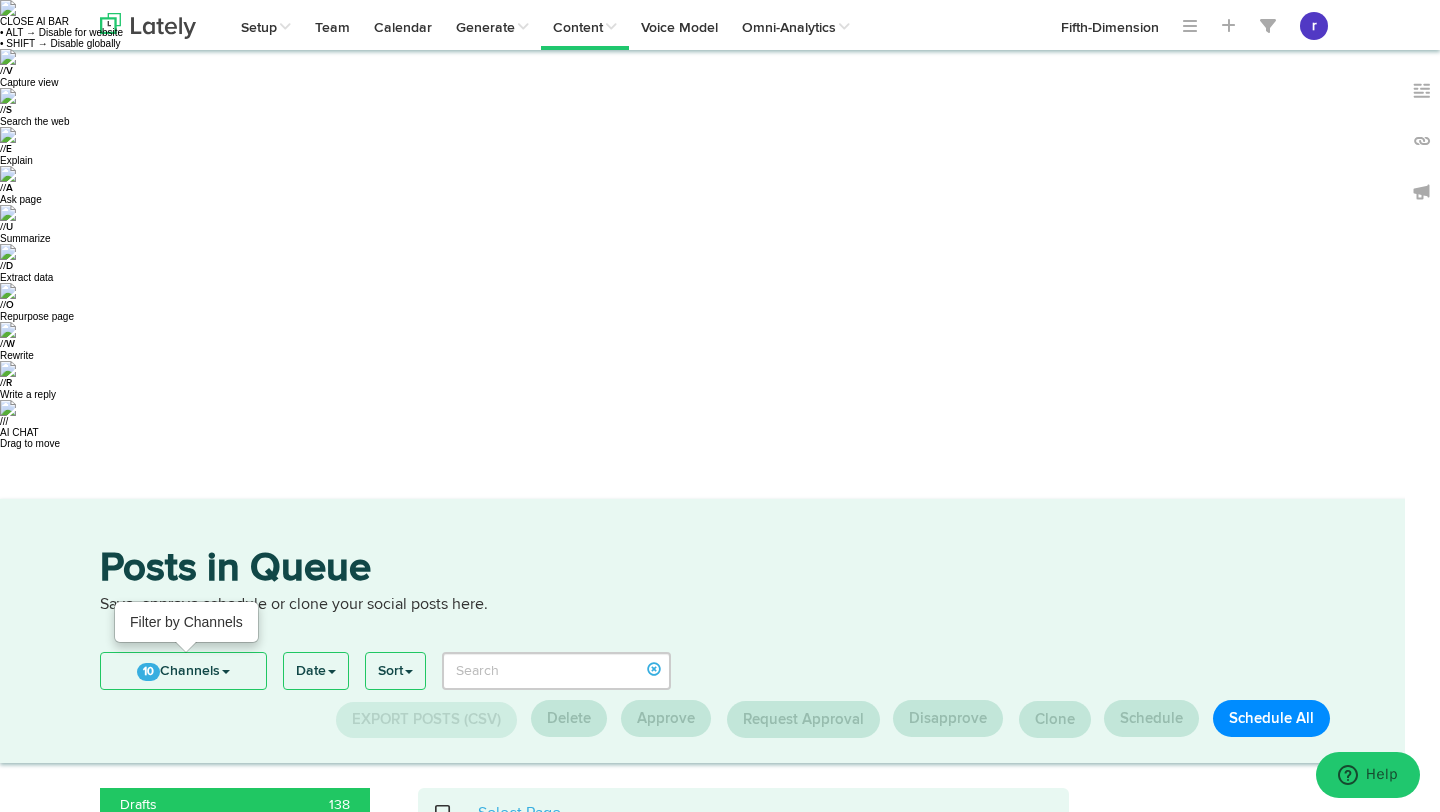 click on "10  Channels" at bounding box center (183, 671) 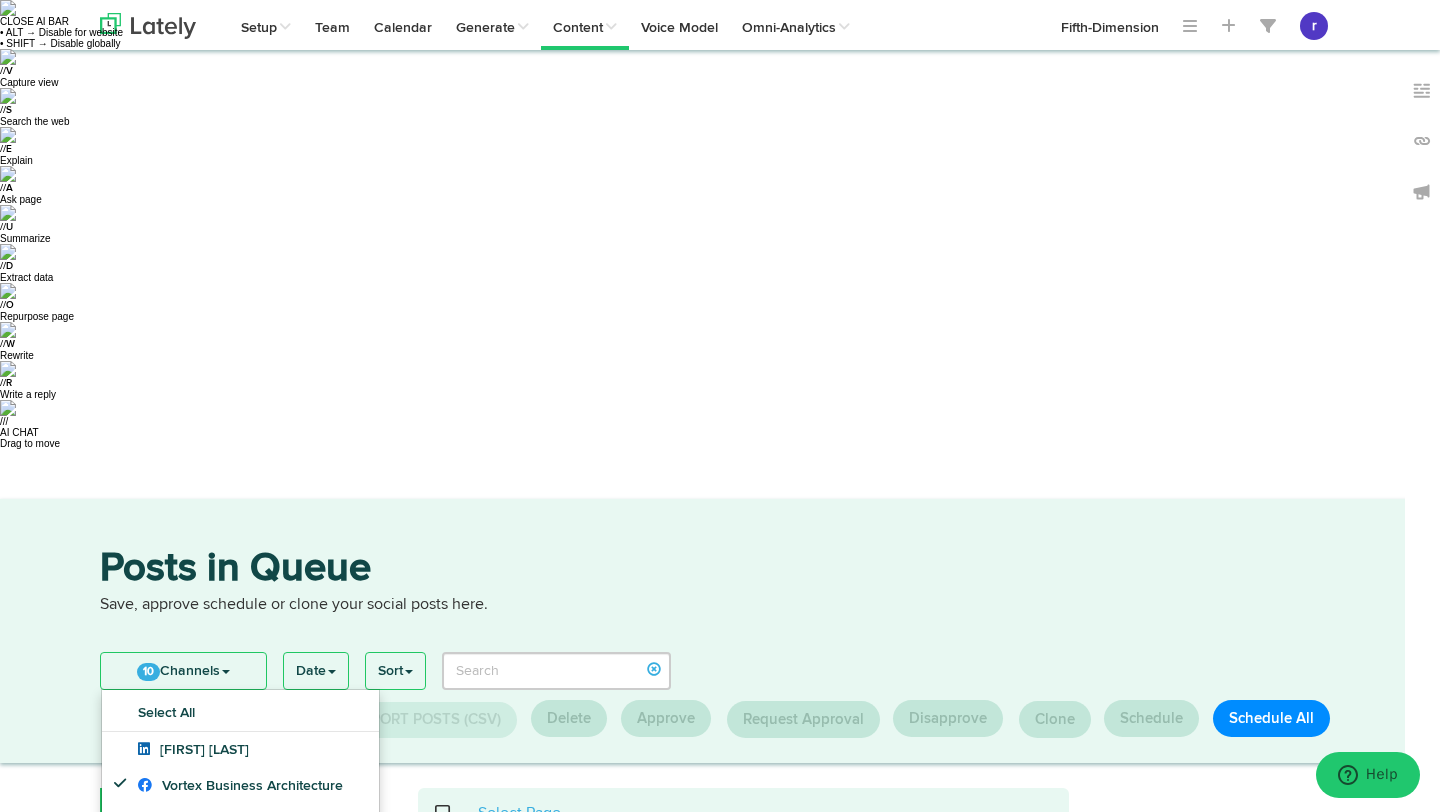 click on "Vortex Business Architect" at bounding box center [240, 858] 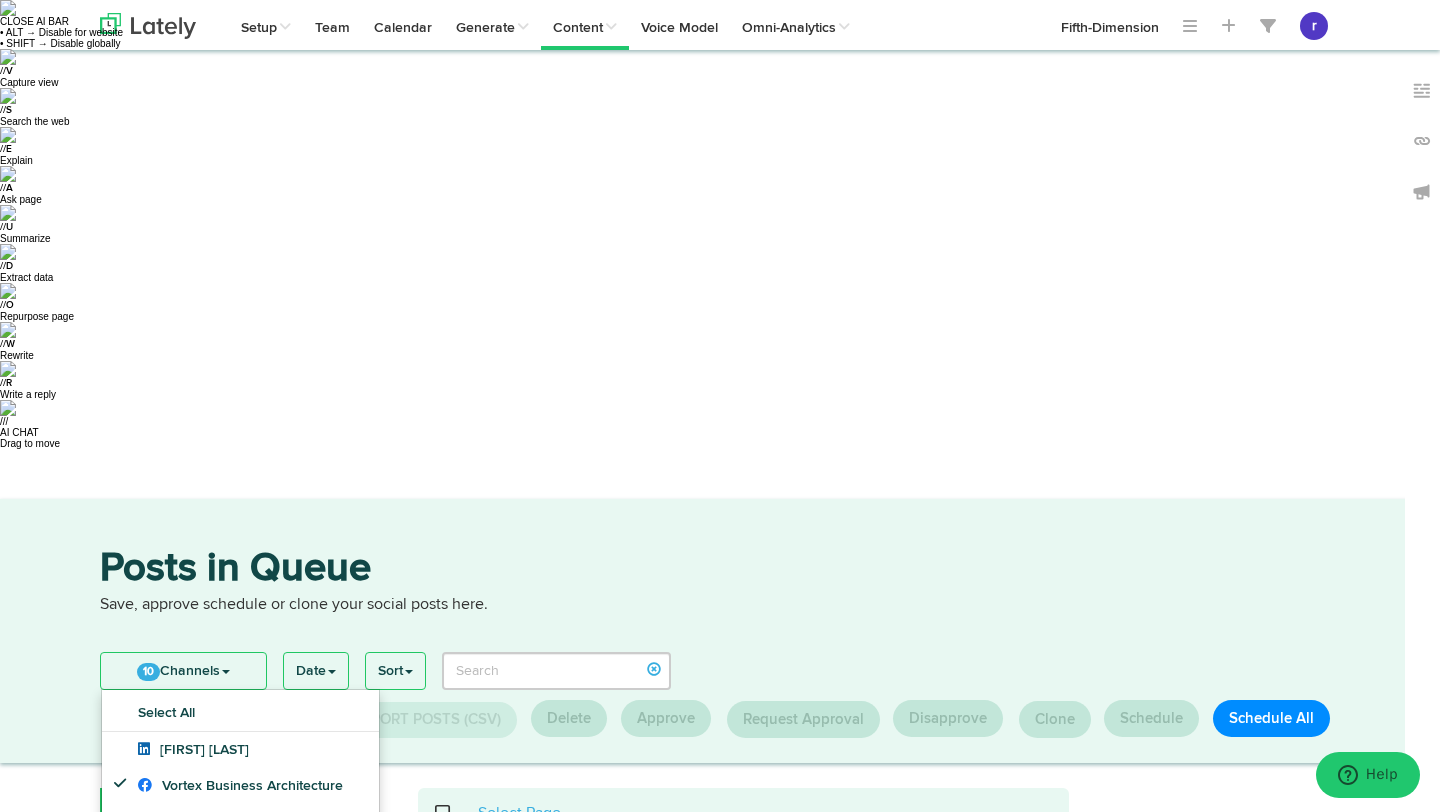 click at bounding box center [453, 813] 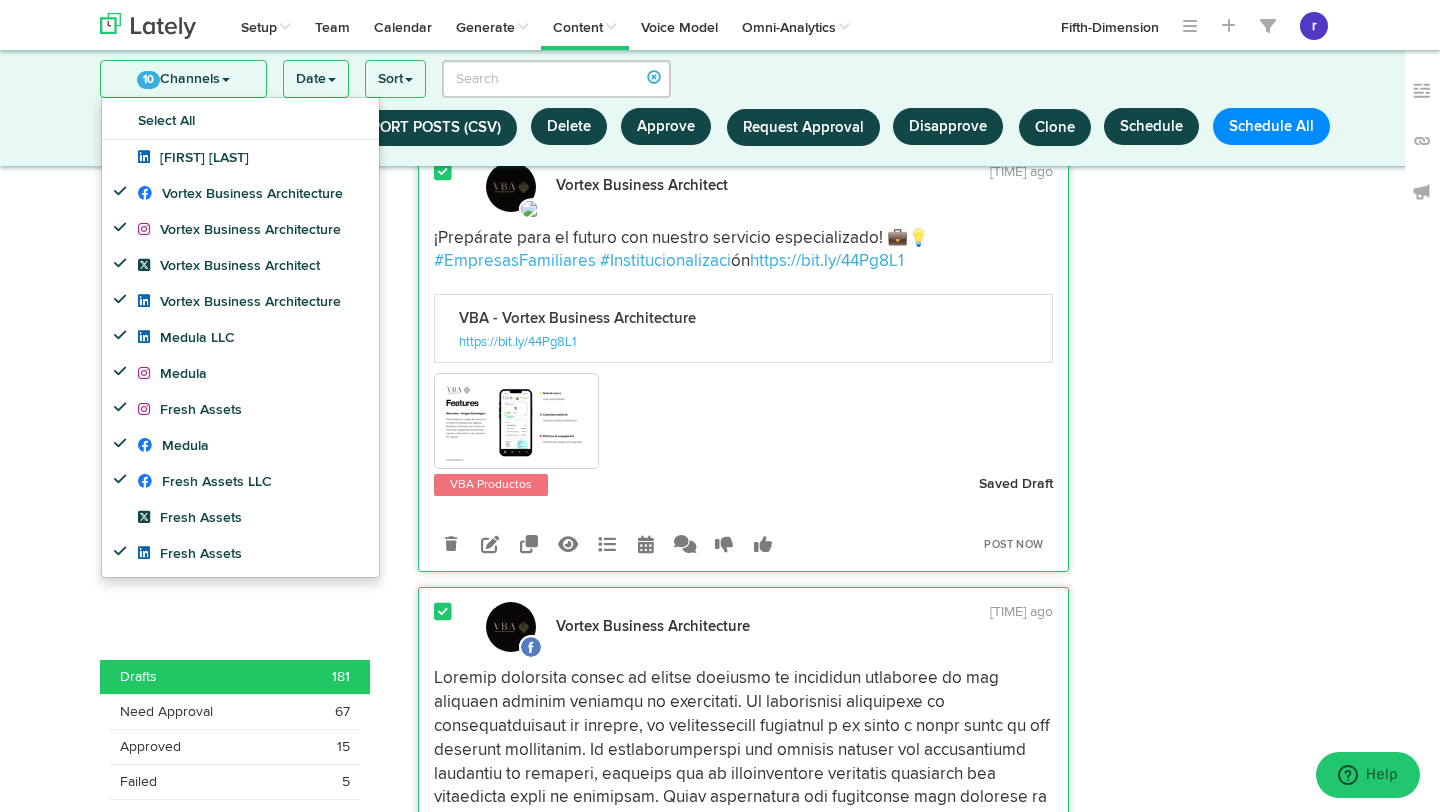 scroll, scrollTop: 11452, scrollLeft: 0, axis: vertical 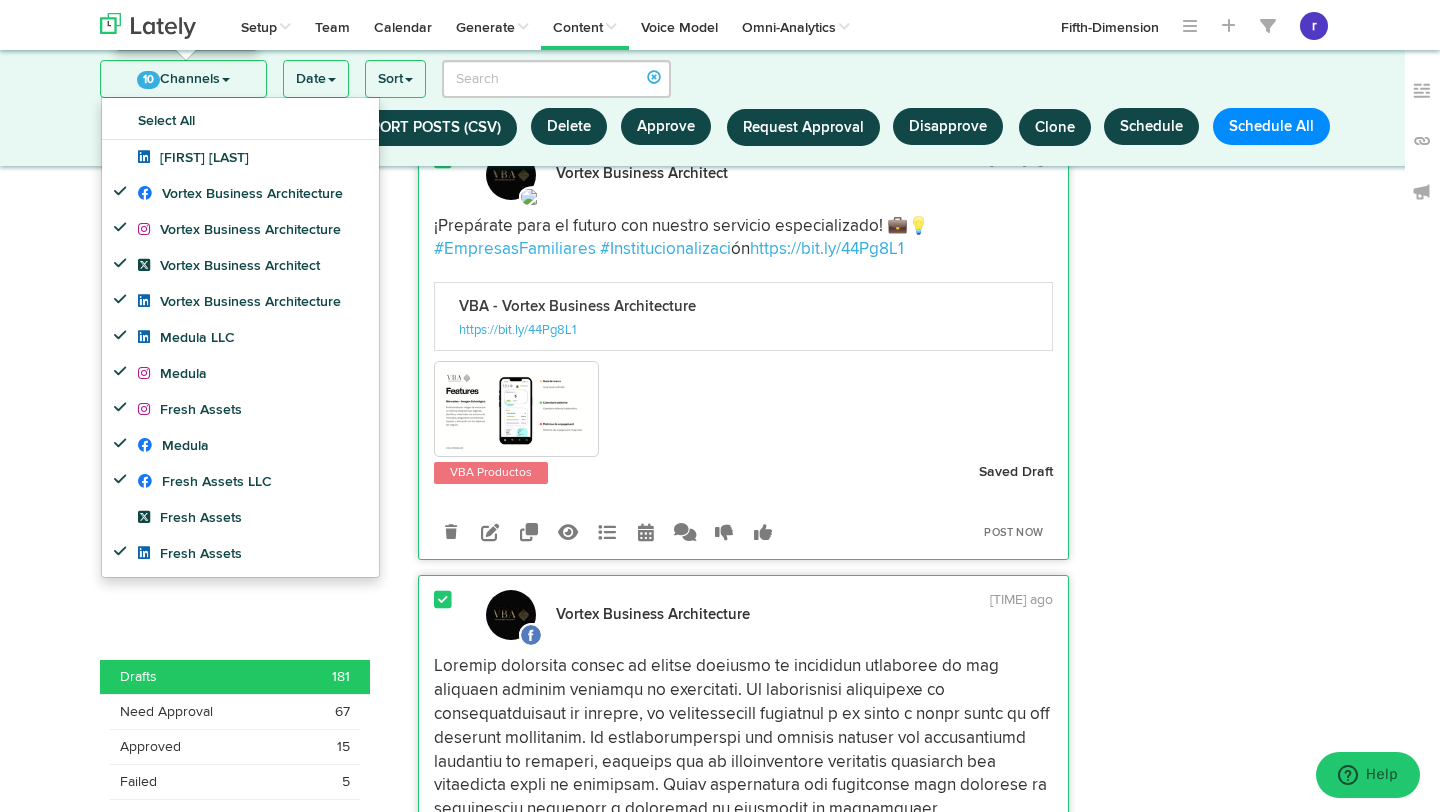 click on "10  Channels" at bounding box center (183, 79) 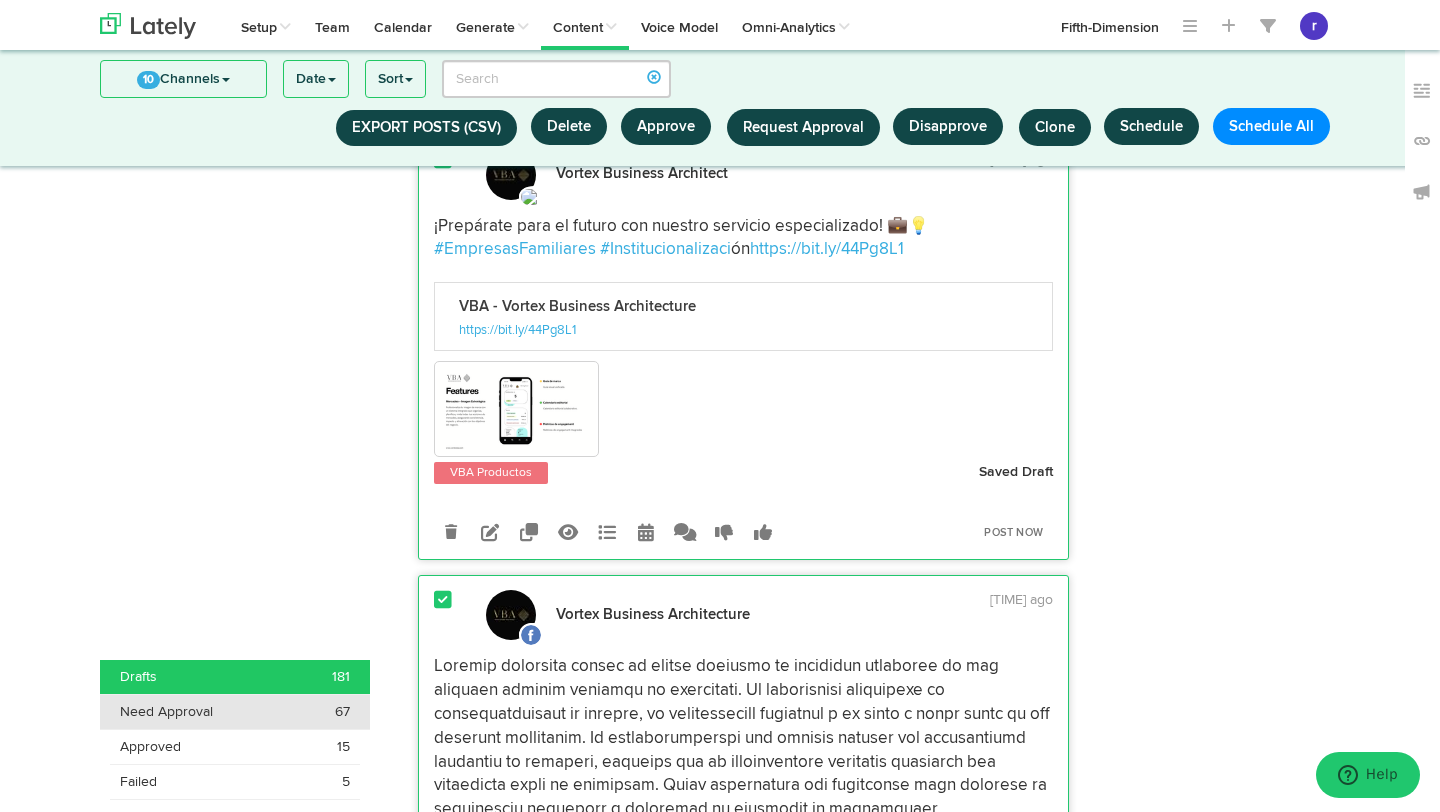 click on "Need Approval
67" at bounding box center (235, 712) 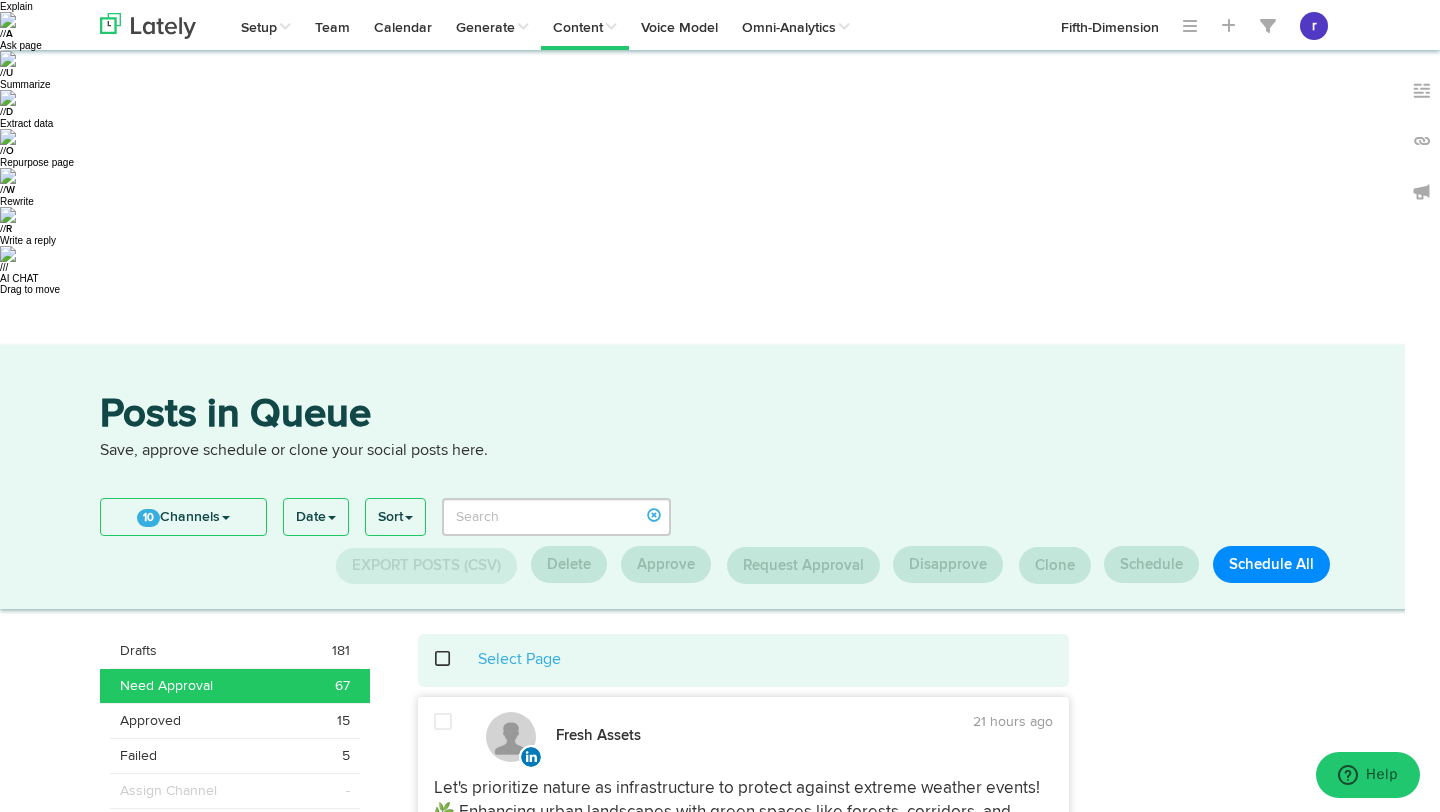 scroll, scrollTop: 0, scrollLeft: 0, axis: both 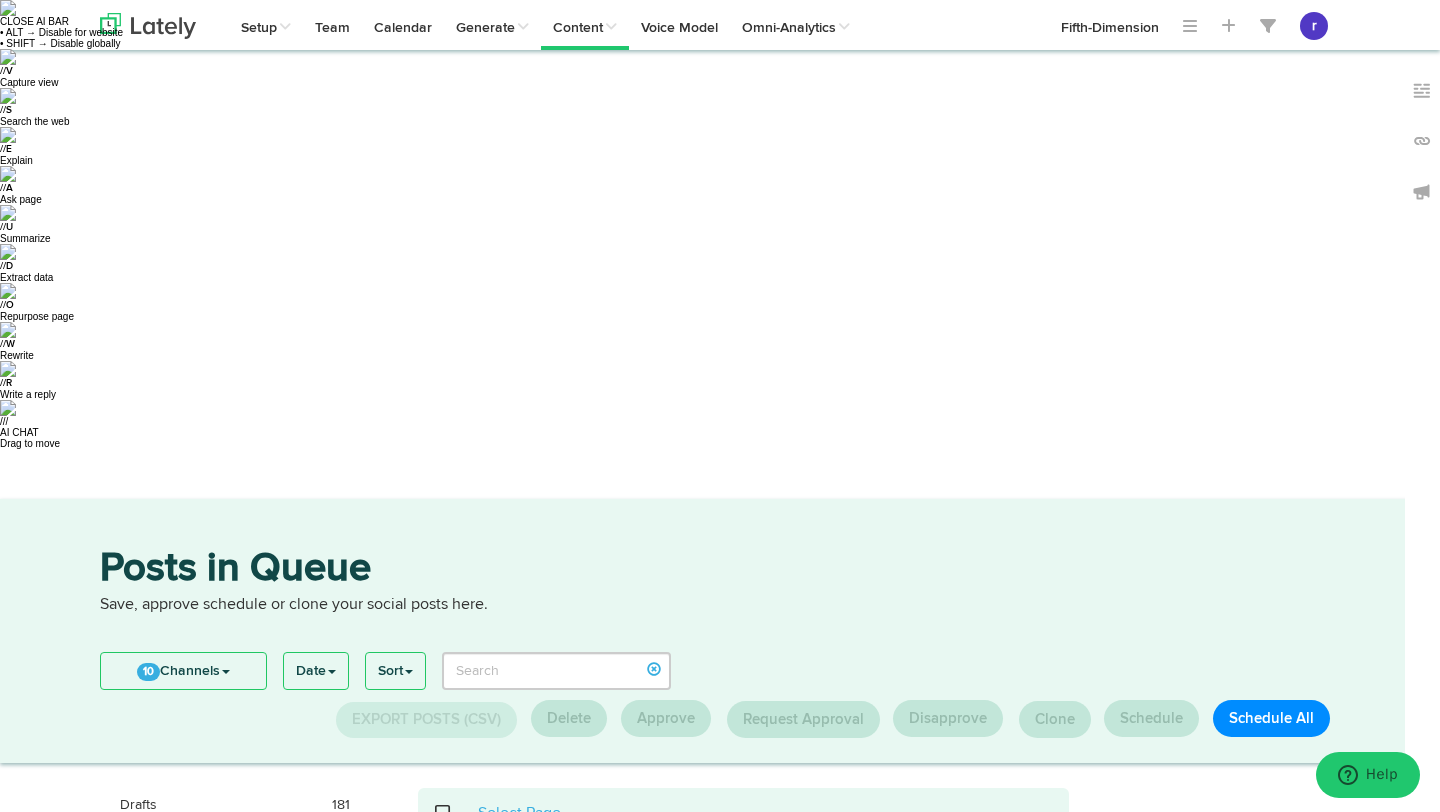 click at bounding box center [453, 813] 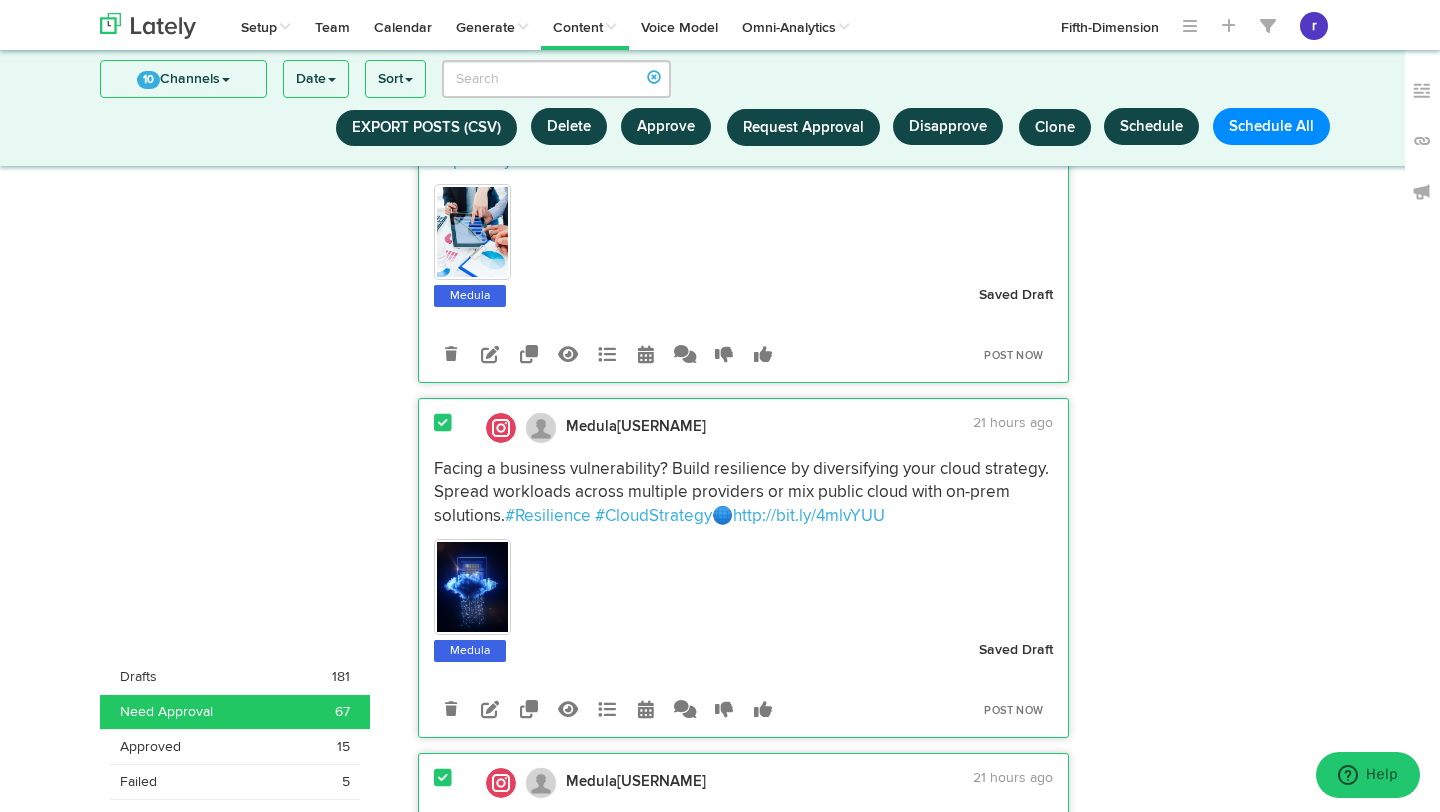 scroll, scrollTop: 10515, scrollLeft: 0, axis: vertical 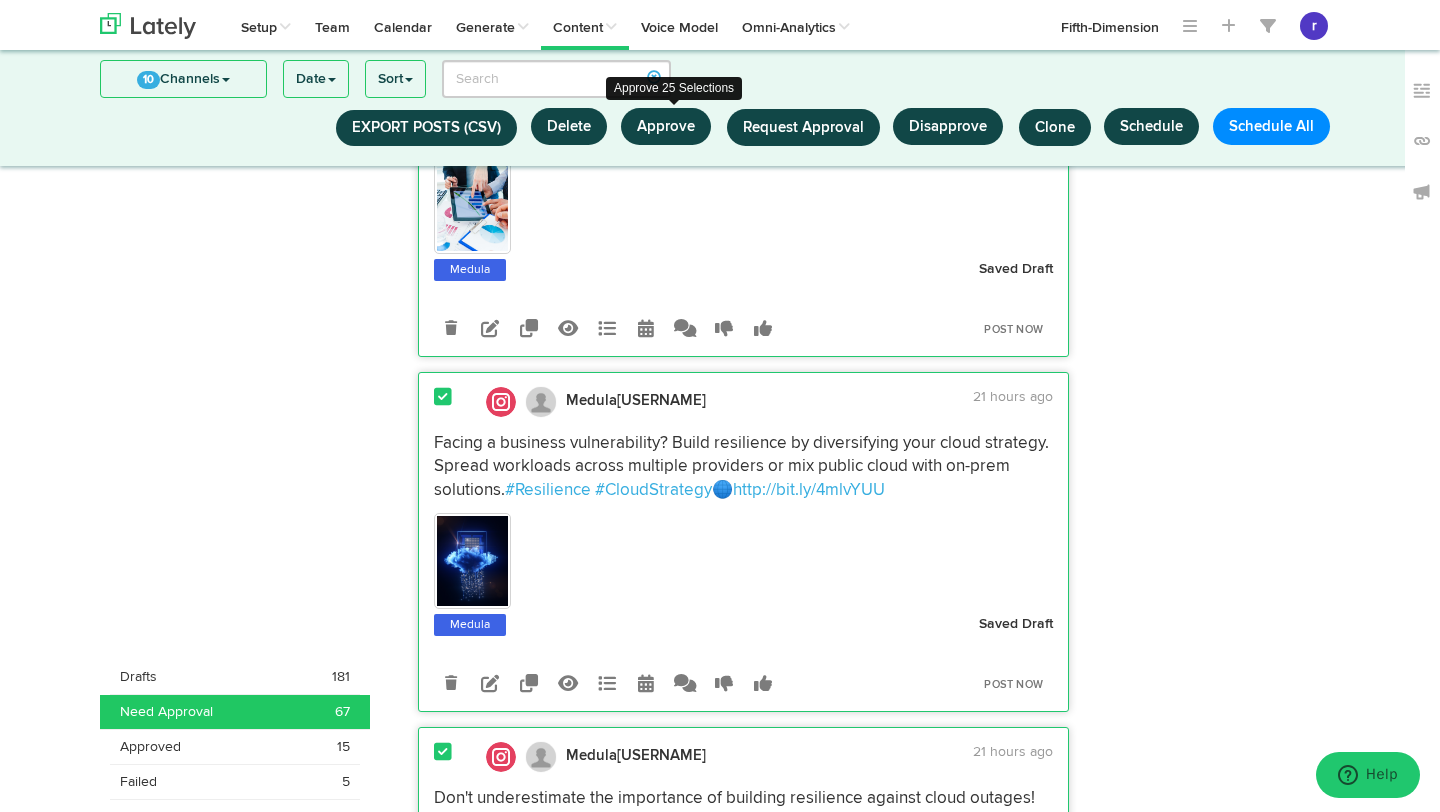 click on "Approve" at bounding box center (666, 126) 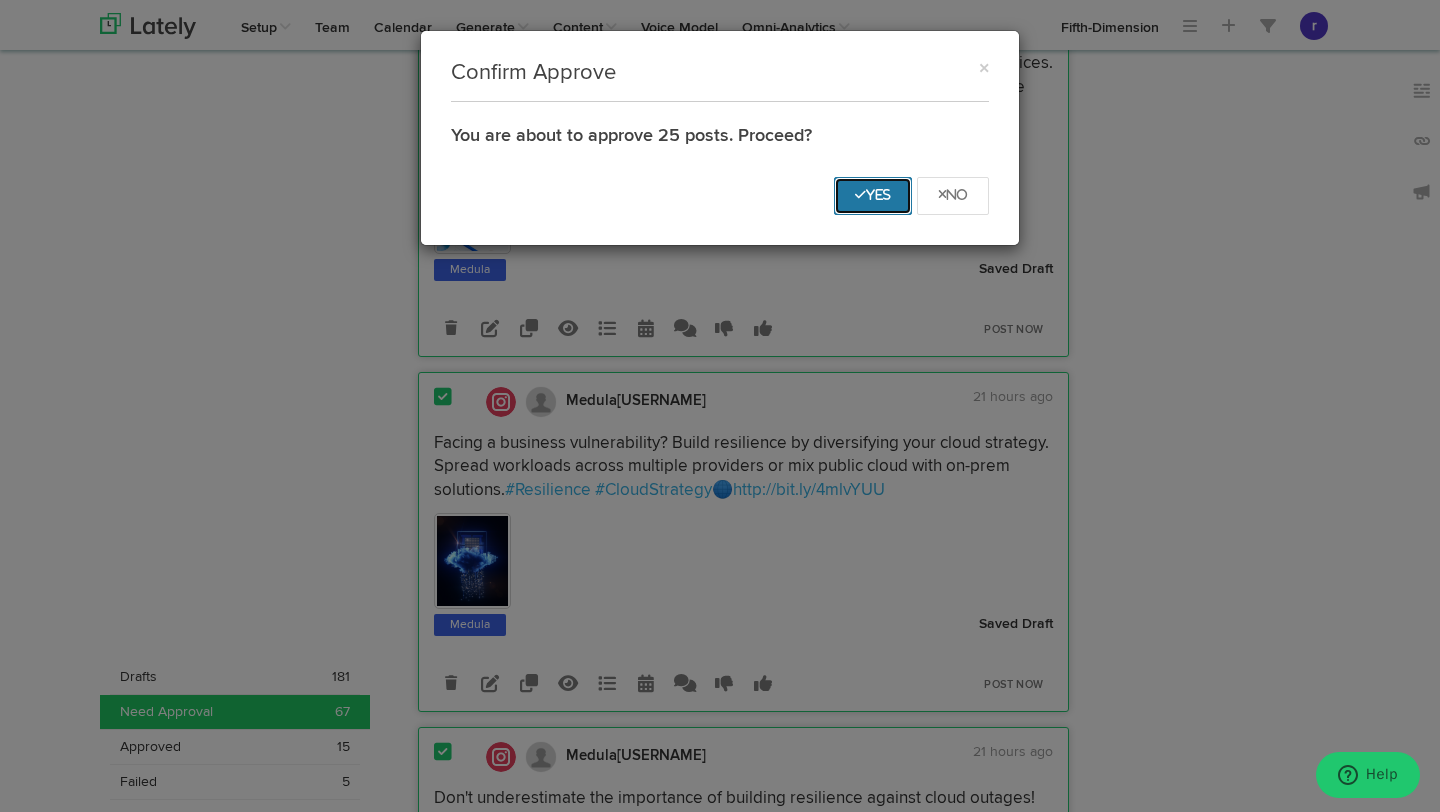 click on "Yes" at bounding box center (873, 196) 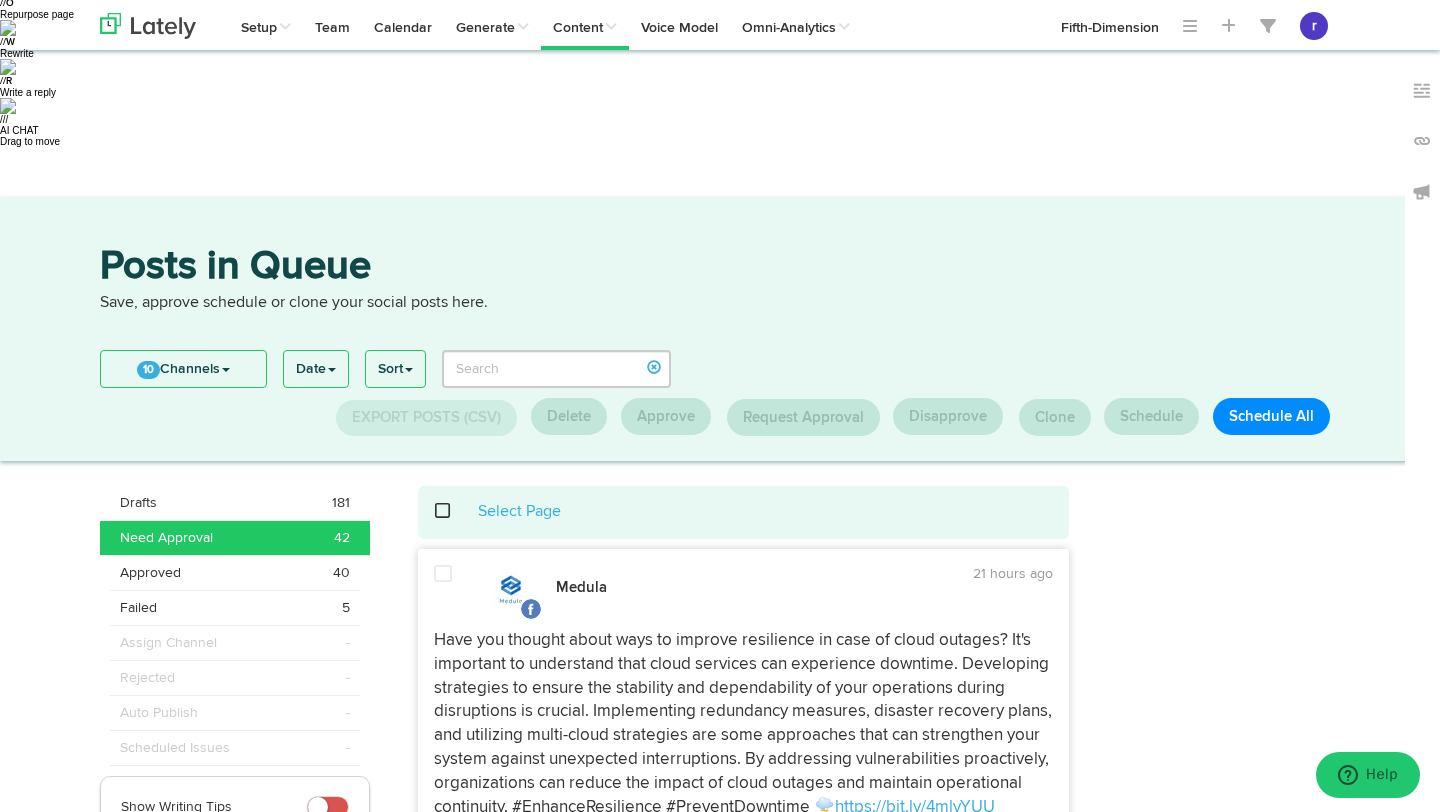 scroll, scrollTop: 0, scrollLeft: 0, axis: both 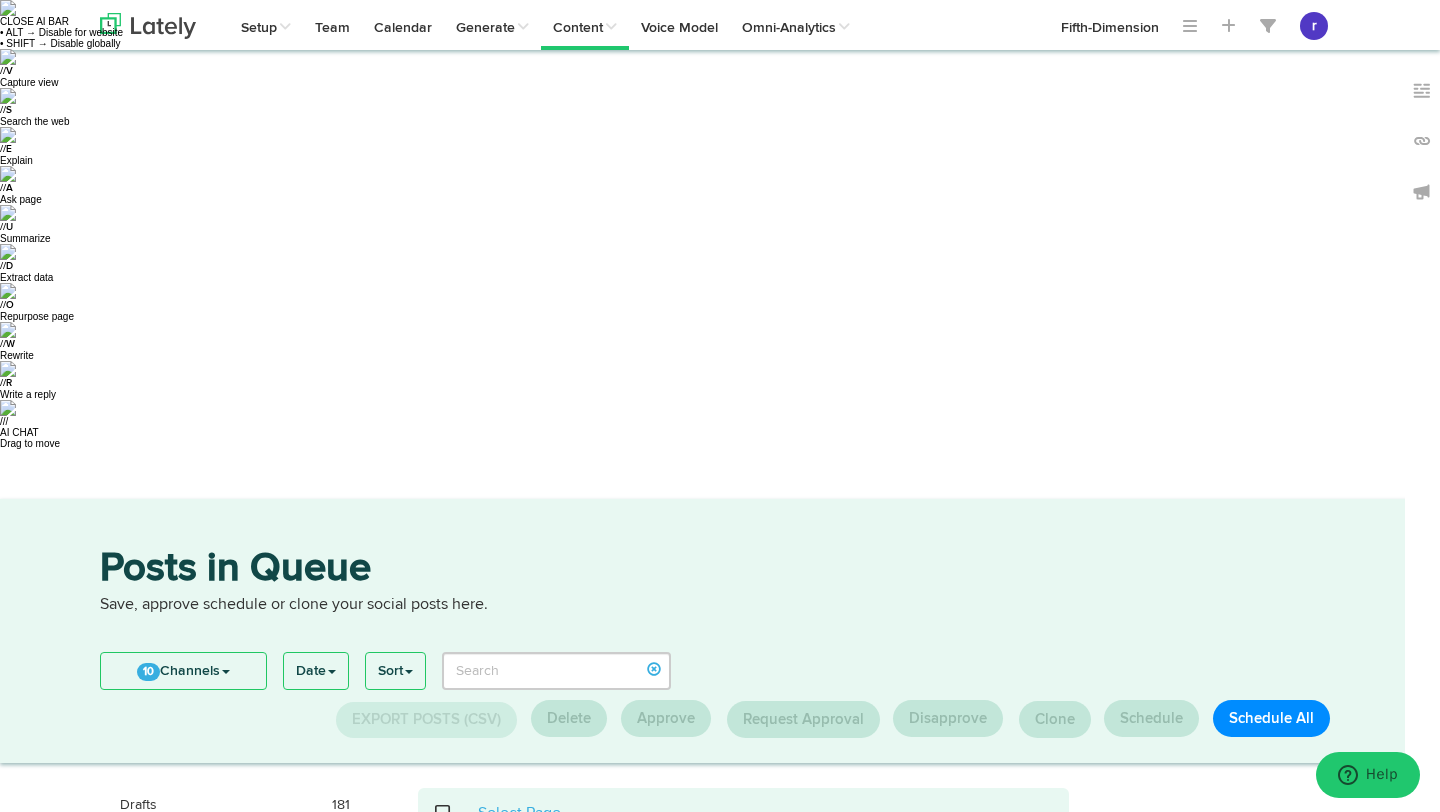 click at bounding box center [453, 813] 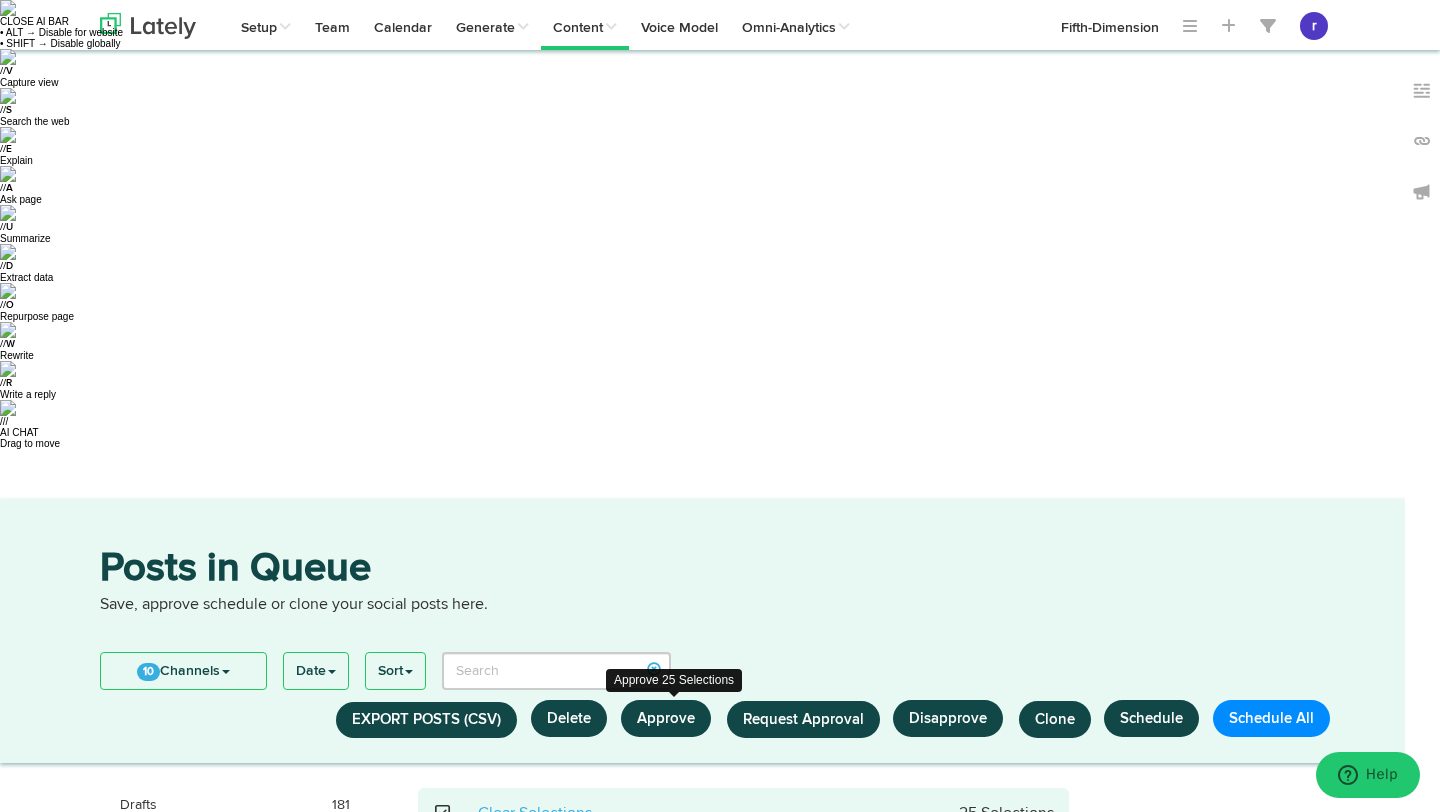click on "Approve" at bounding box center [666, 718] 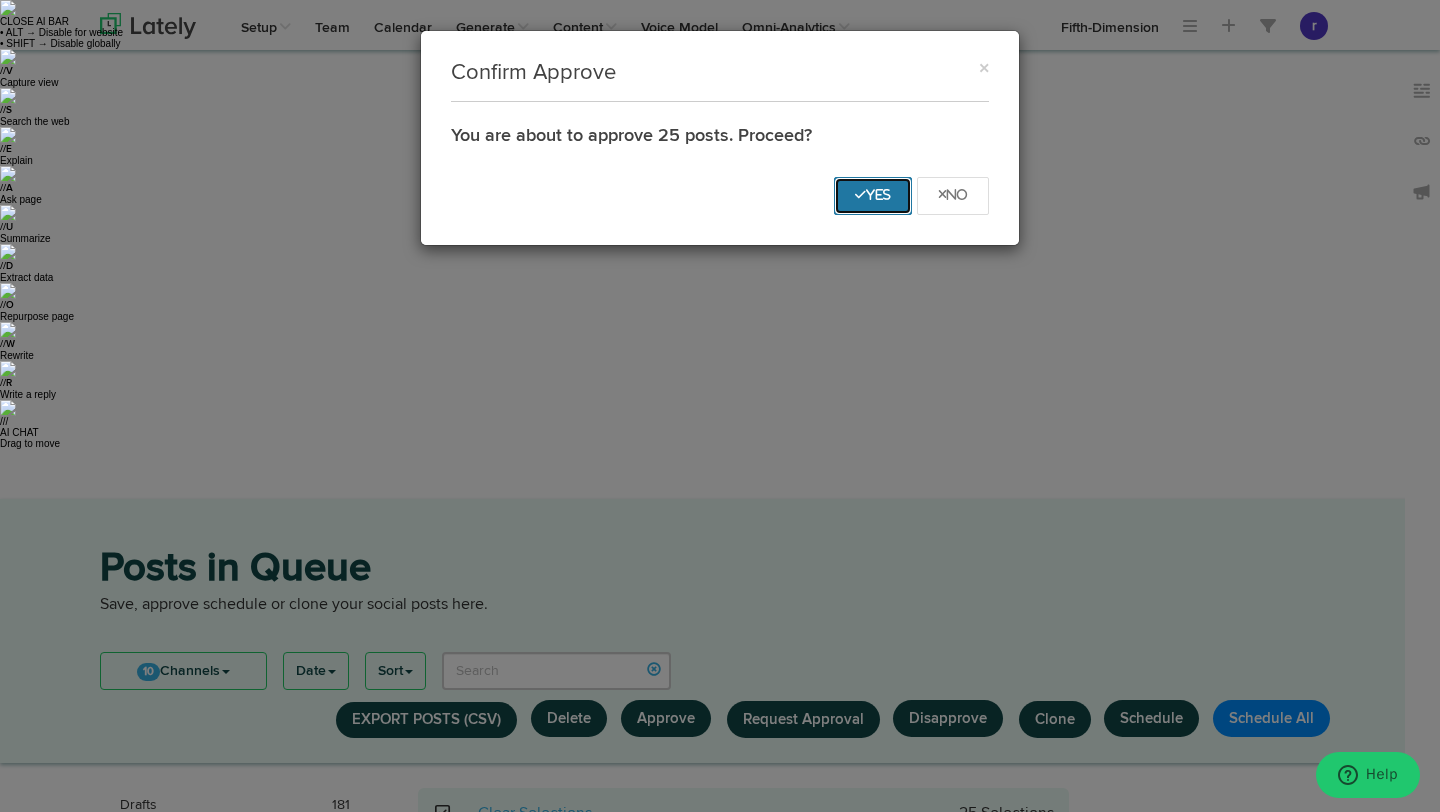click on "Yes" at bounding box center [873, 196] 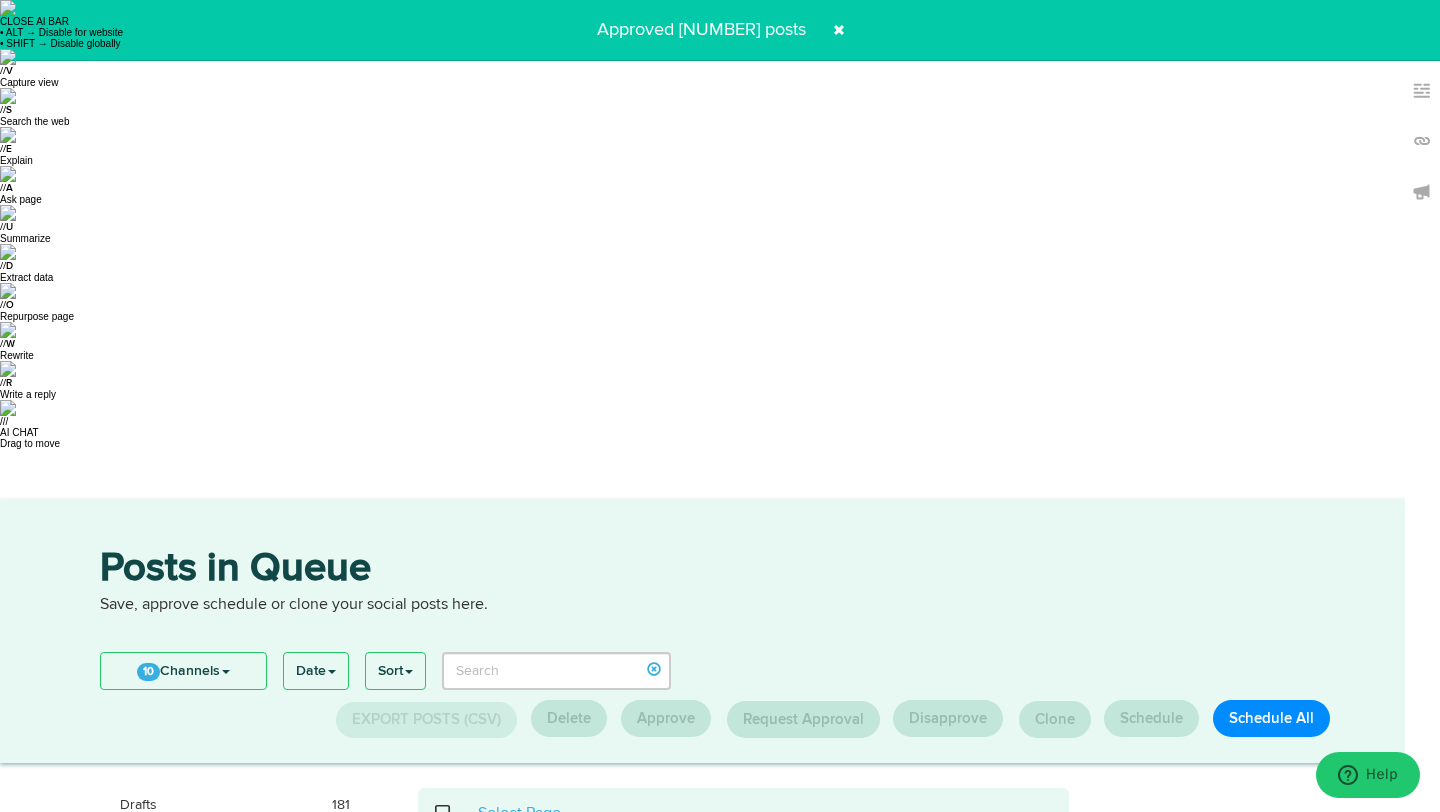 click on "Need Approval
17" at bounding box center (235, 875) 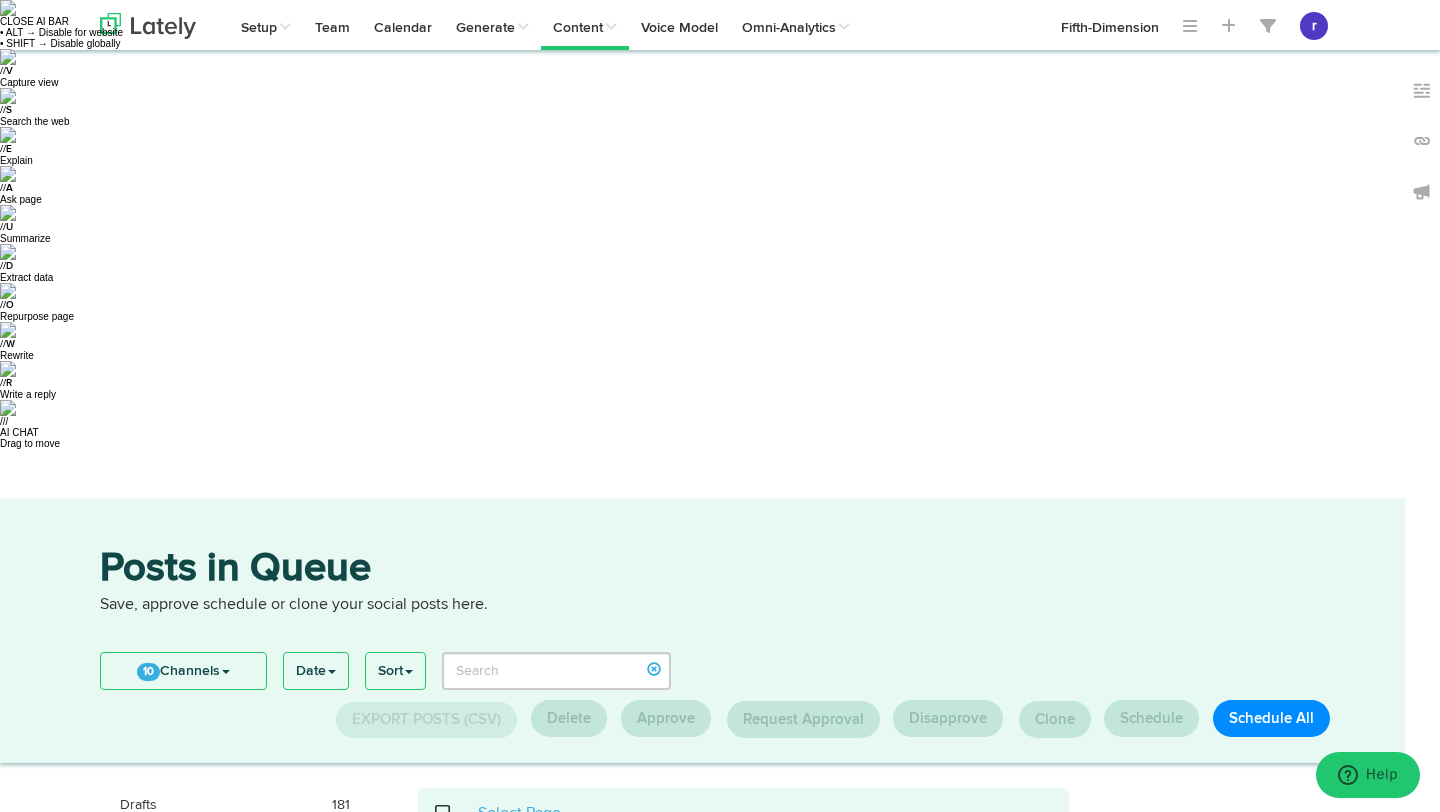 click at bounding box center (453, 813) 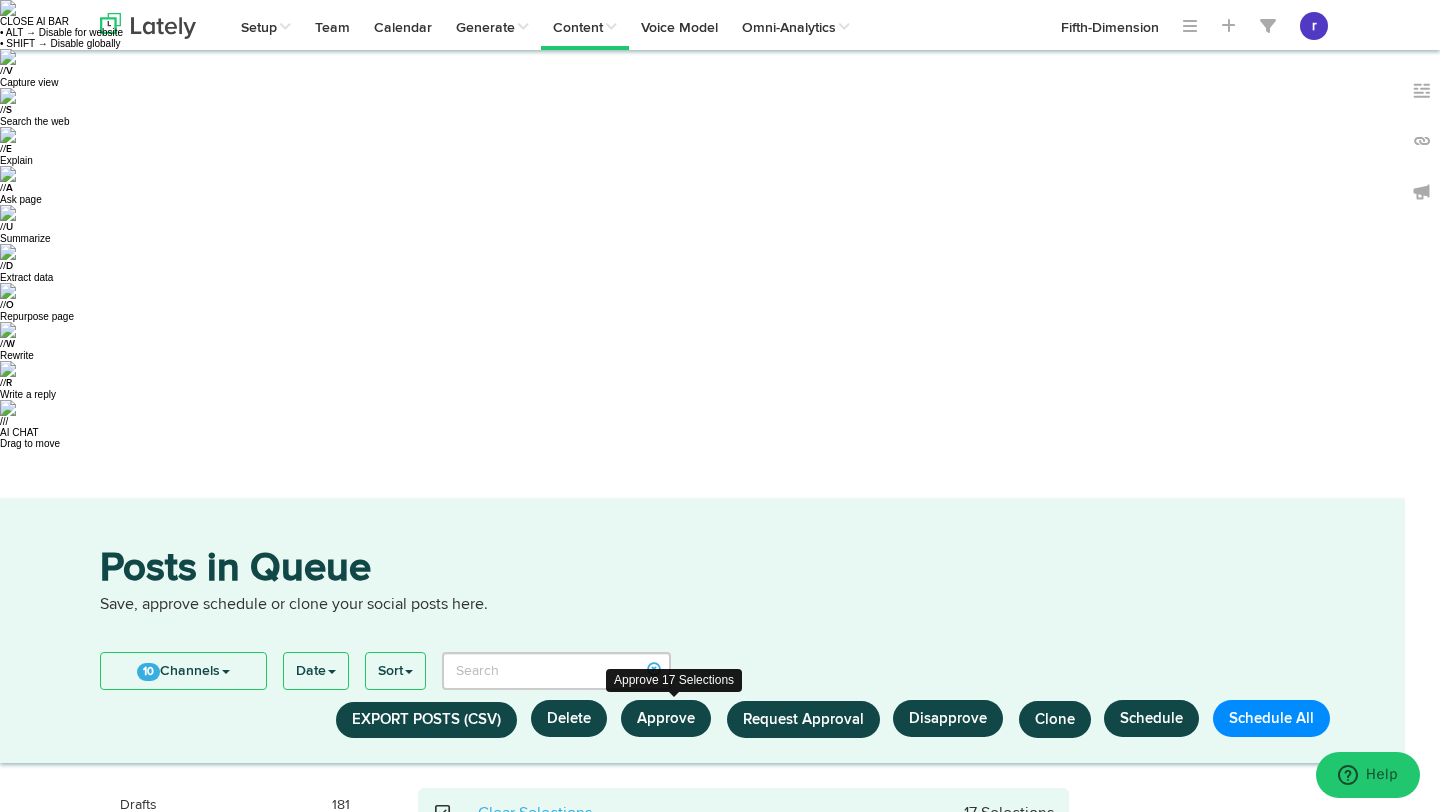 click on "Approve" at bounding box center [666, 718] 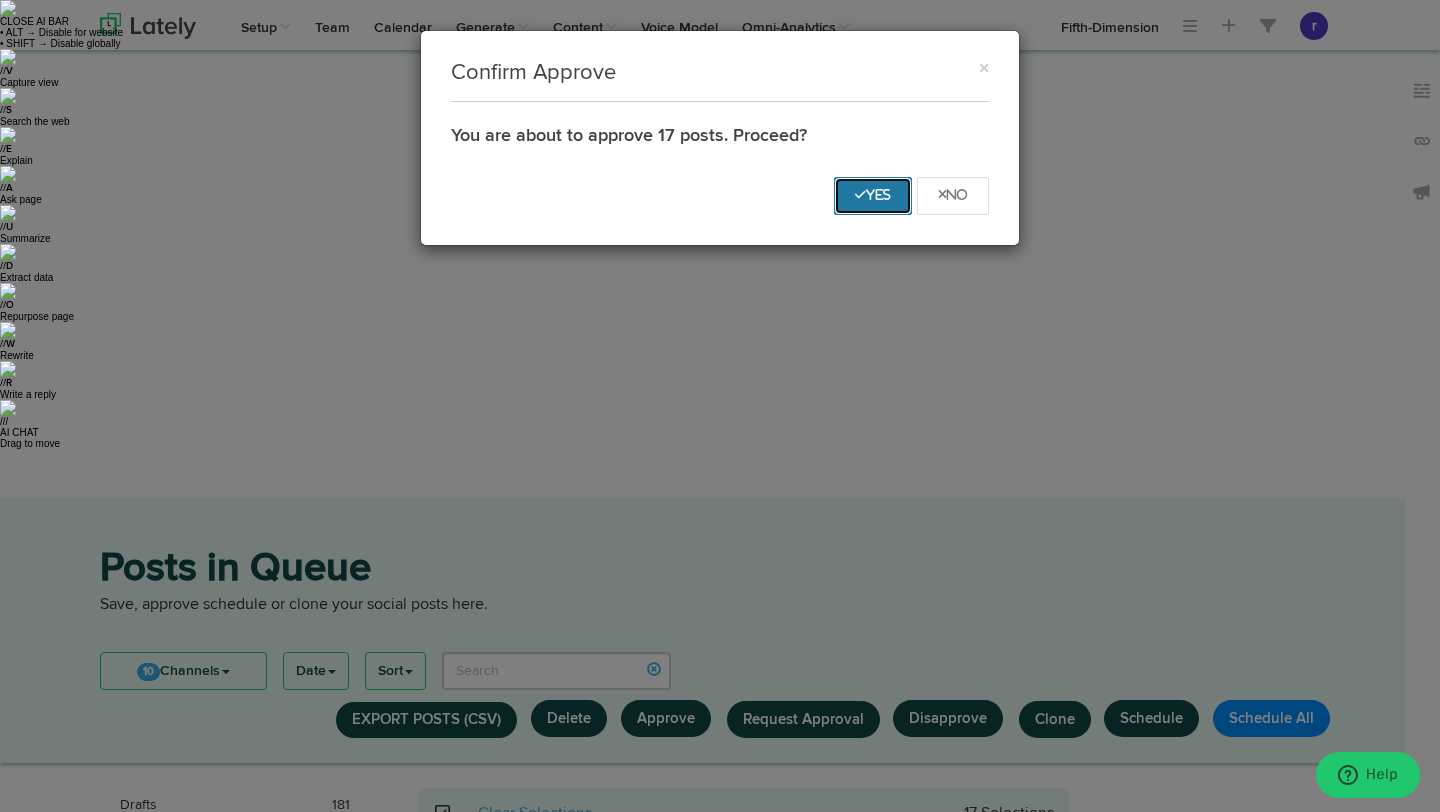 click on "Yes" at bounding box center (873, 196) 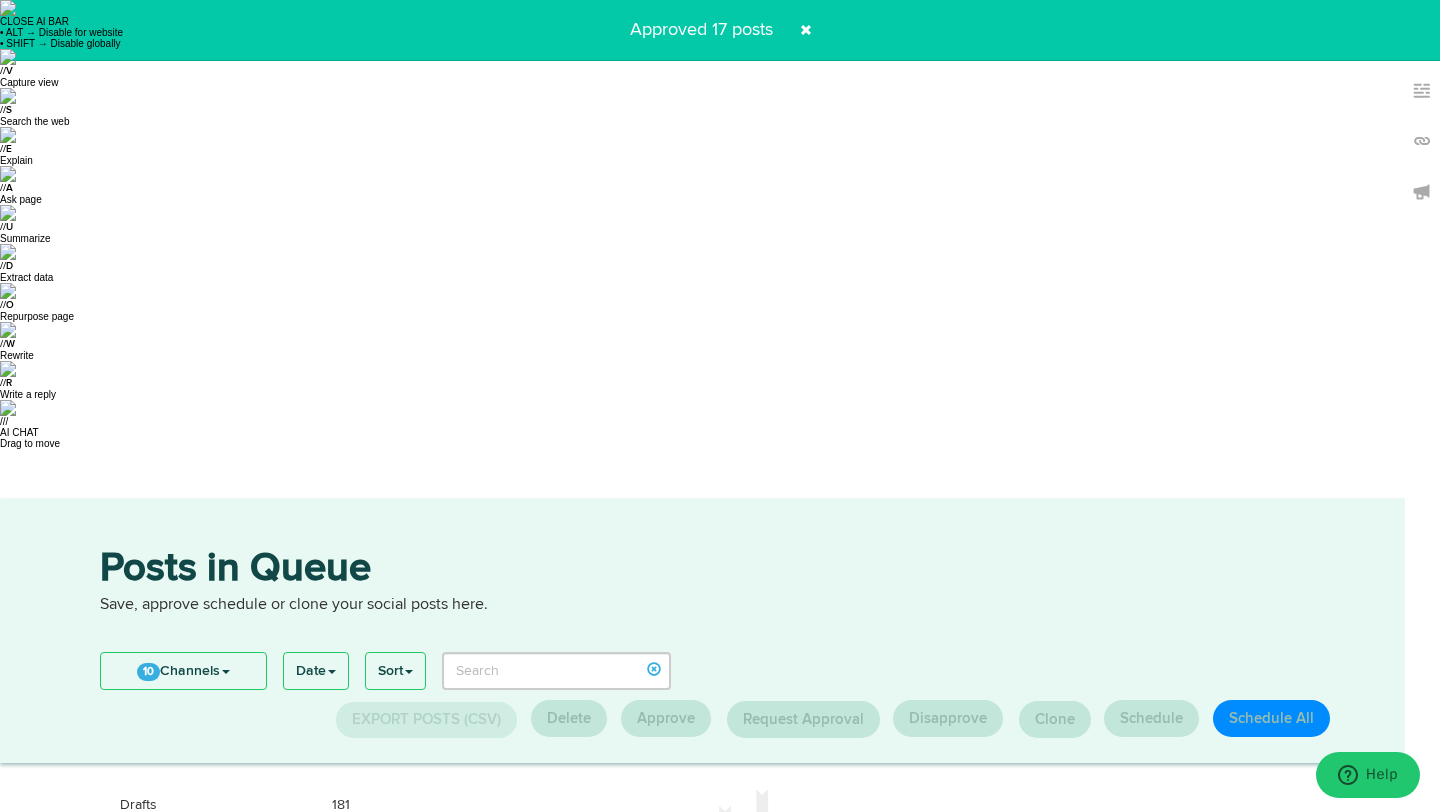 click on "10  Channels
Select All
[NAME] [LAST]
Vortex Business Architecture
Vortex Business Architecture
Vortex Business Architect
Vortex Business Architecture
Medula LLC
Medula
Medula" at bounding box center [183, 671] 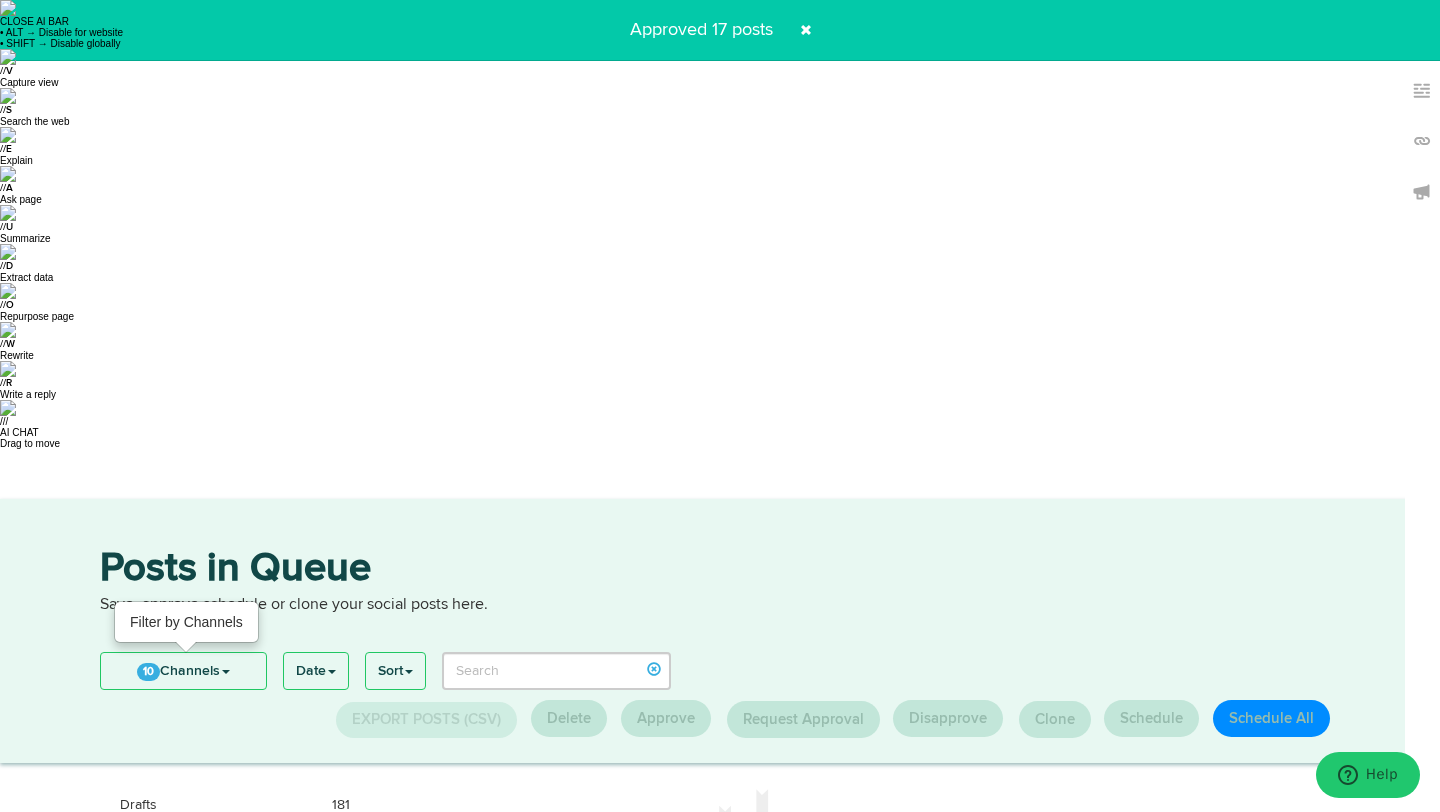 click on "10  Channels" at bounding box center [183, 671] 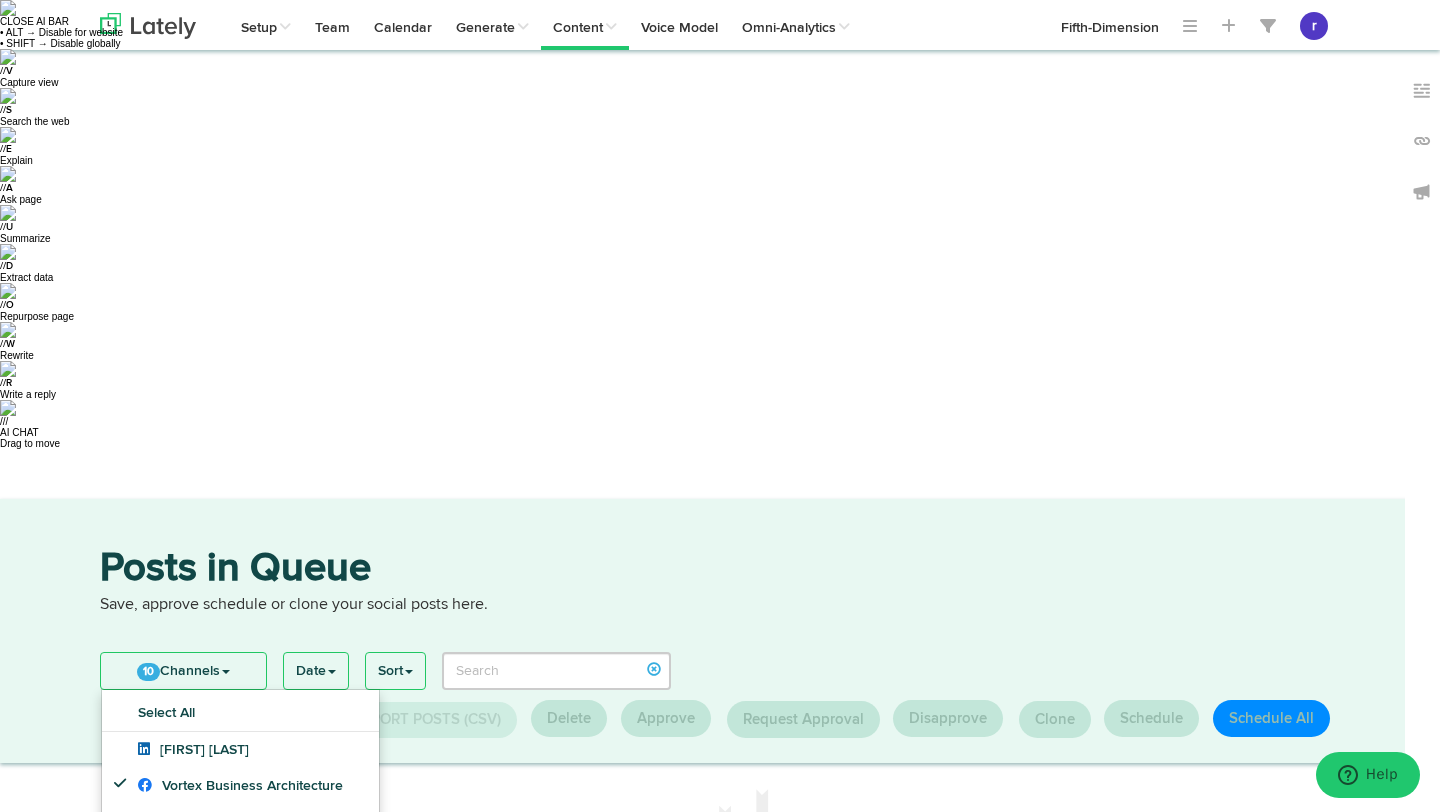 click on "Fresh Assets" at bounding box center (190, 1110) 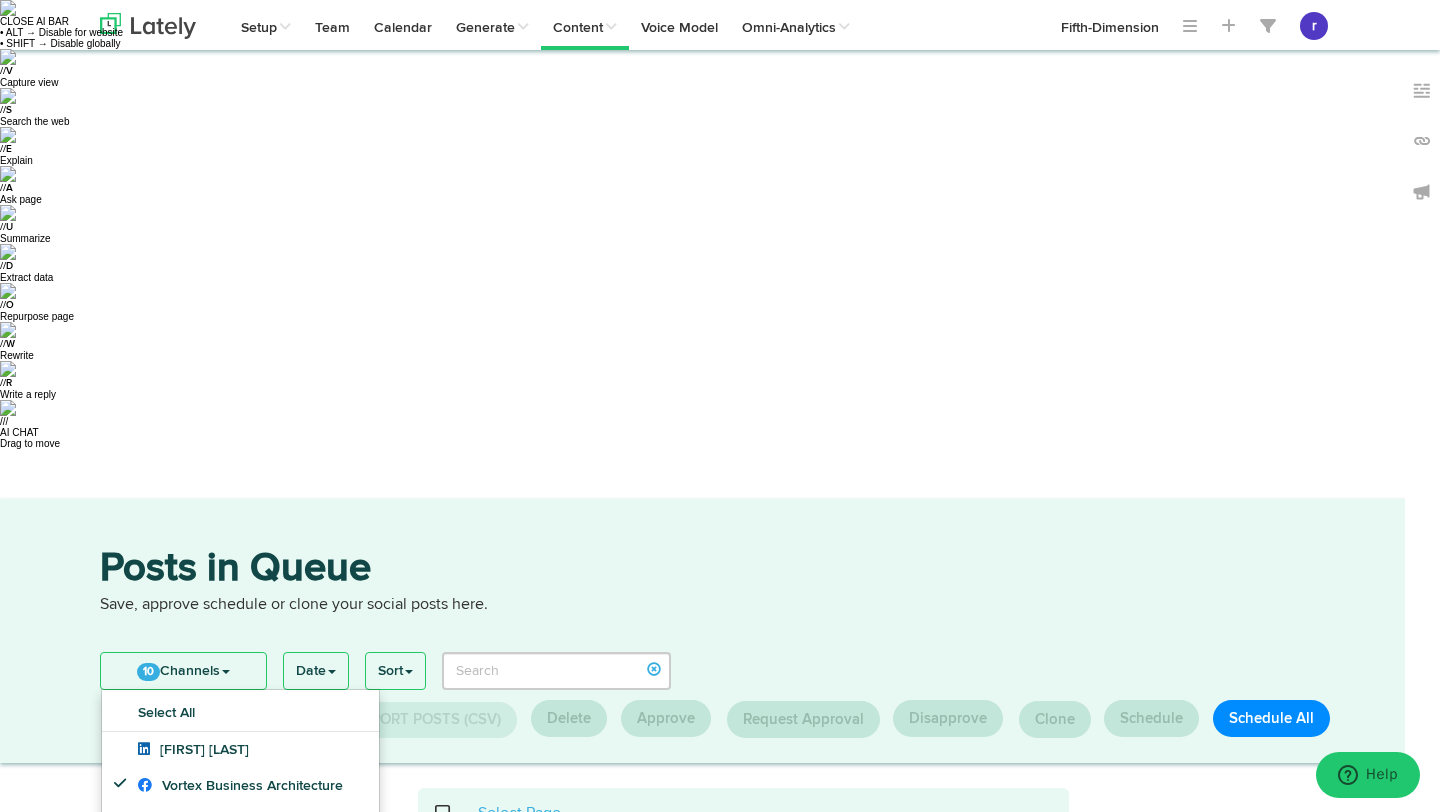 click on "Posts in Queue
Save, approve schedule or clone your social posts here." at bounding box center [720, 595] 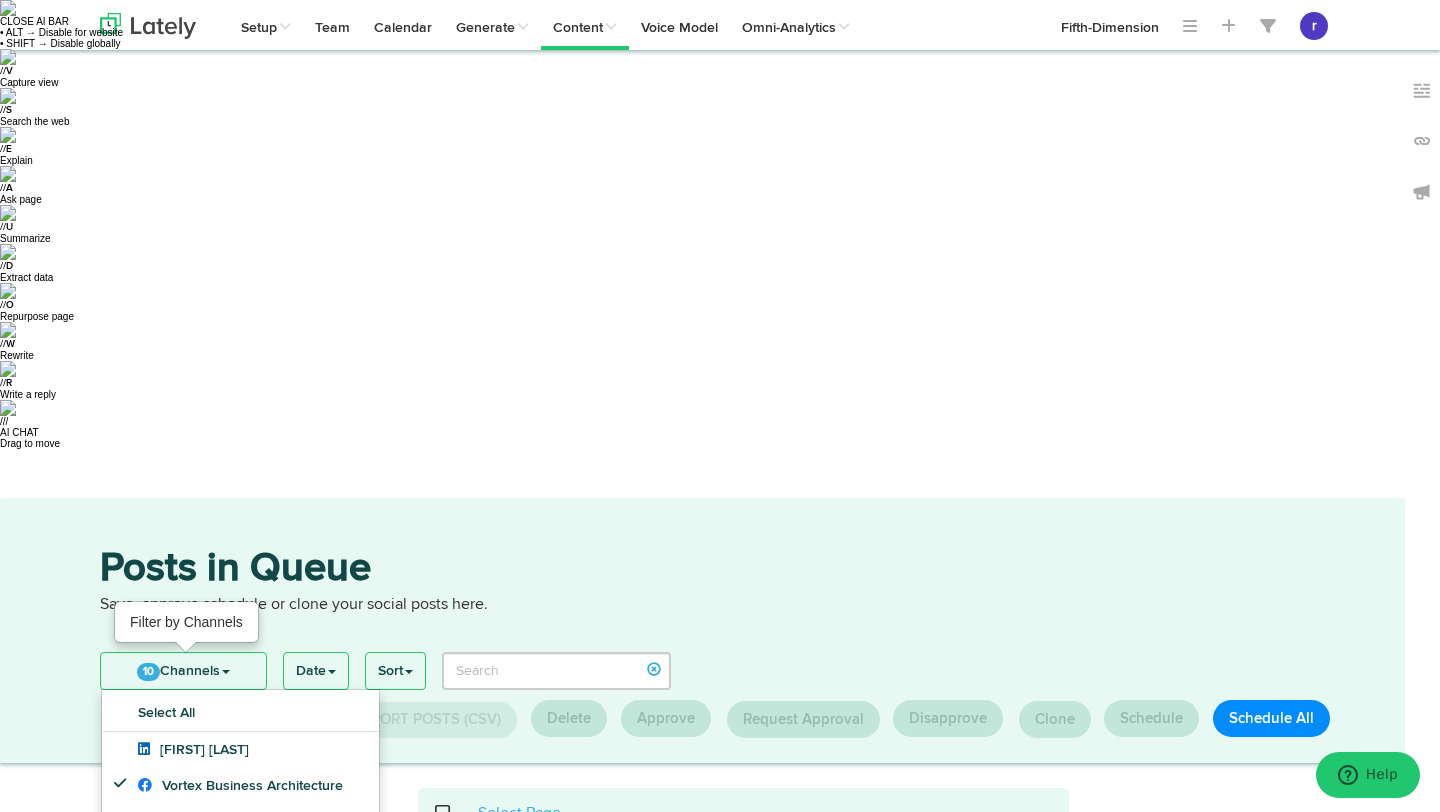 click on "10  Channels" at bounding box center (183, 671) 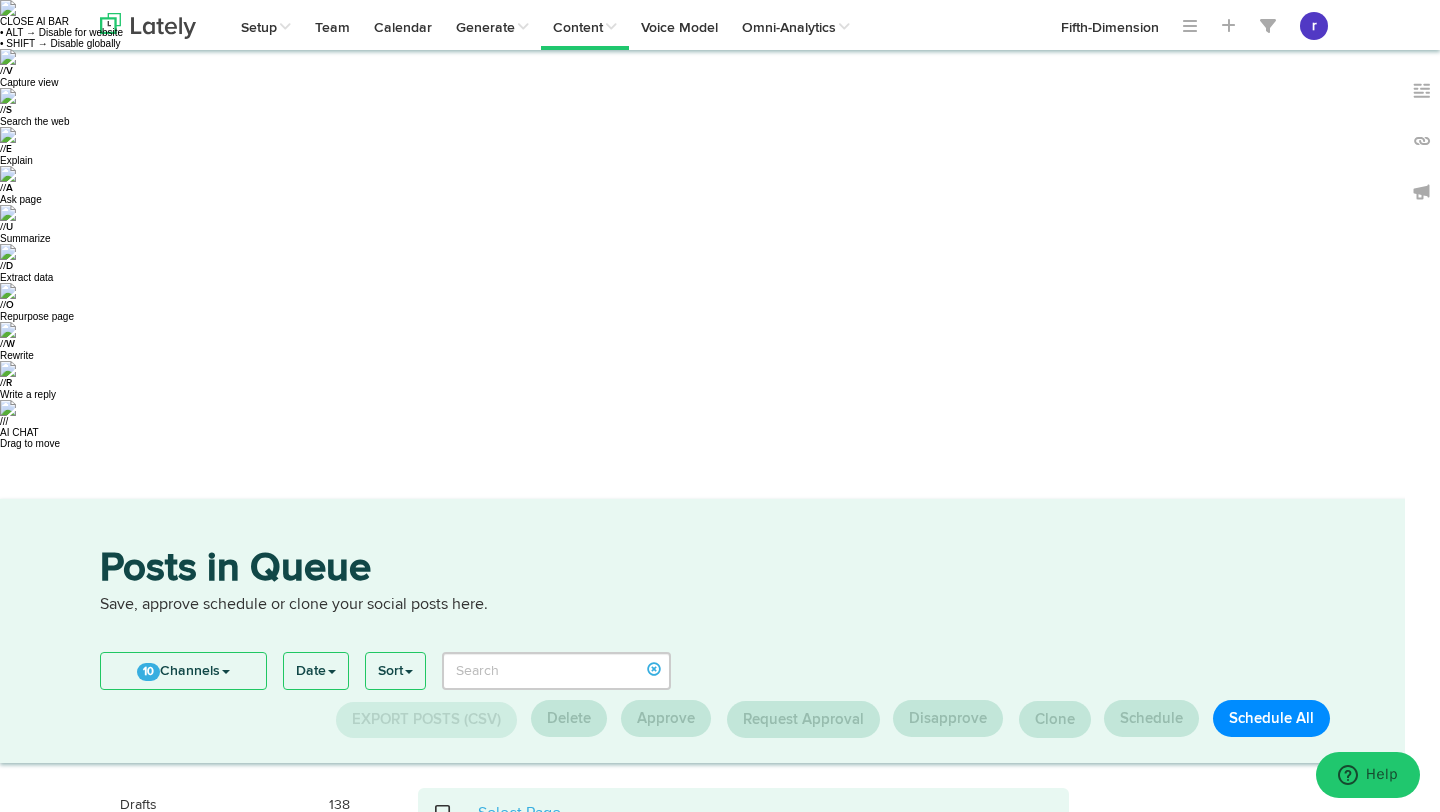click at bounding box center (453, 813) 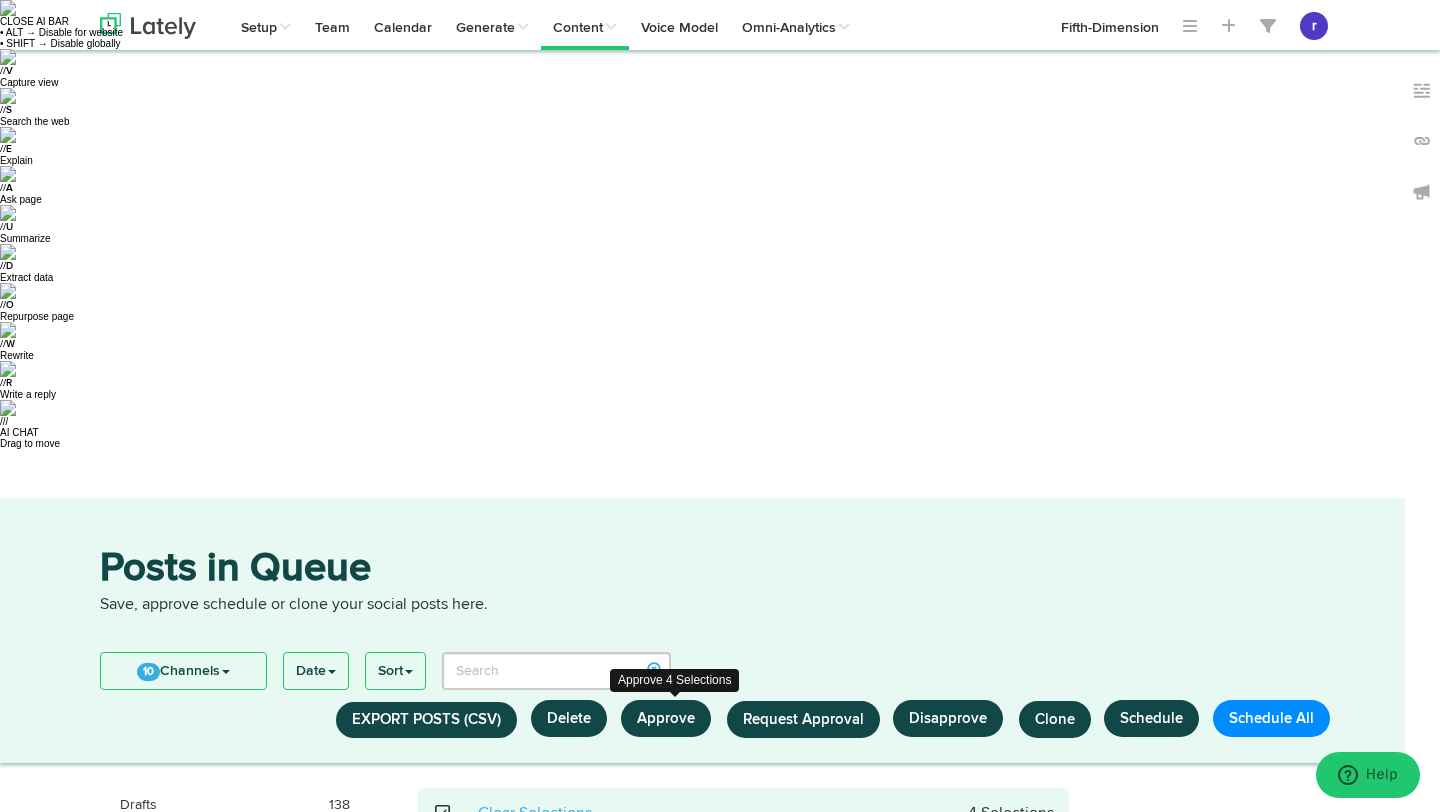 click on "Approve" at bounding box center (666, 718) 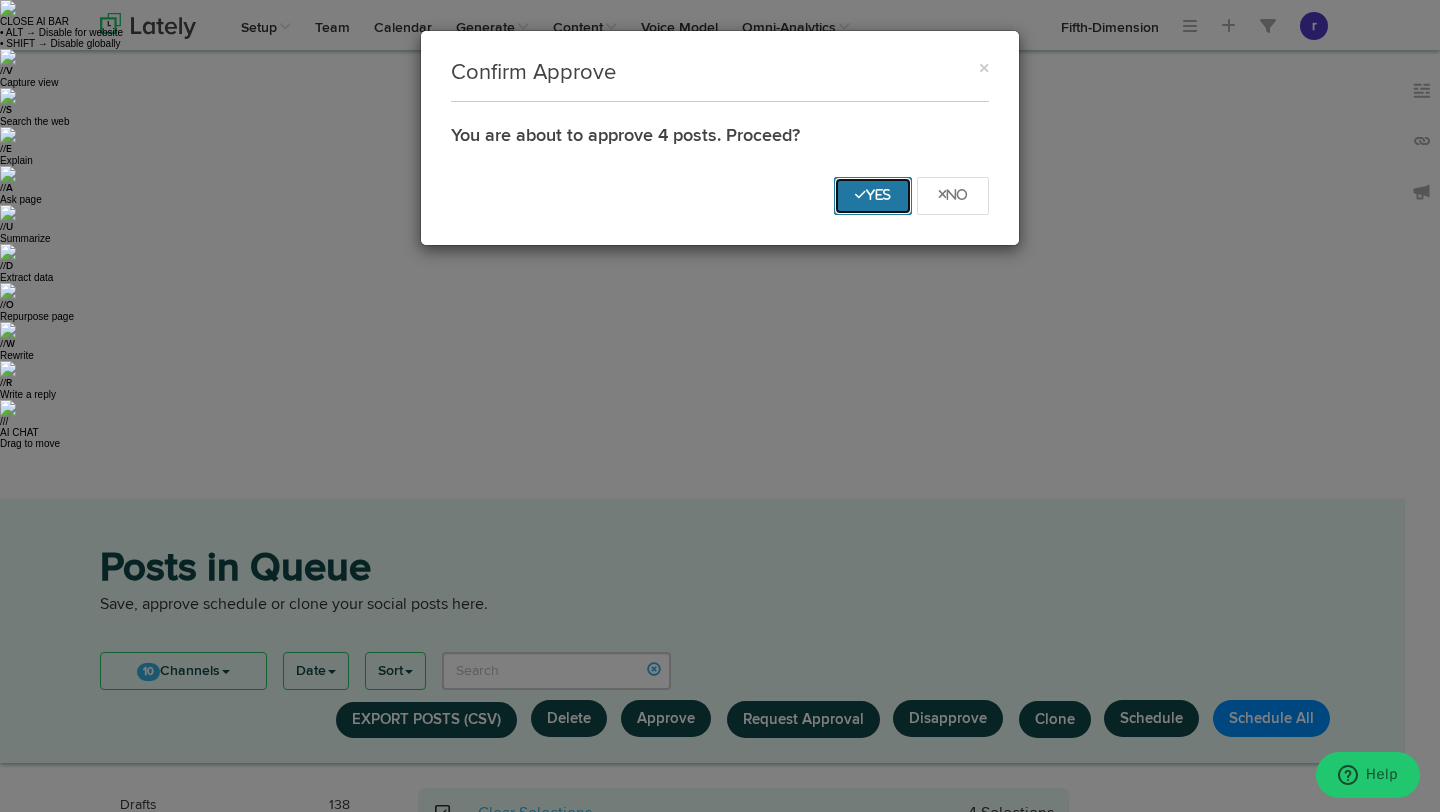 click on "Yes" at bounding box center [873, 195] 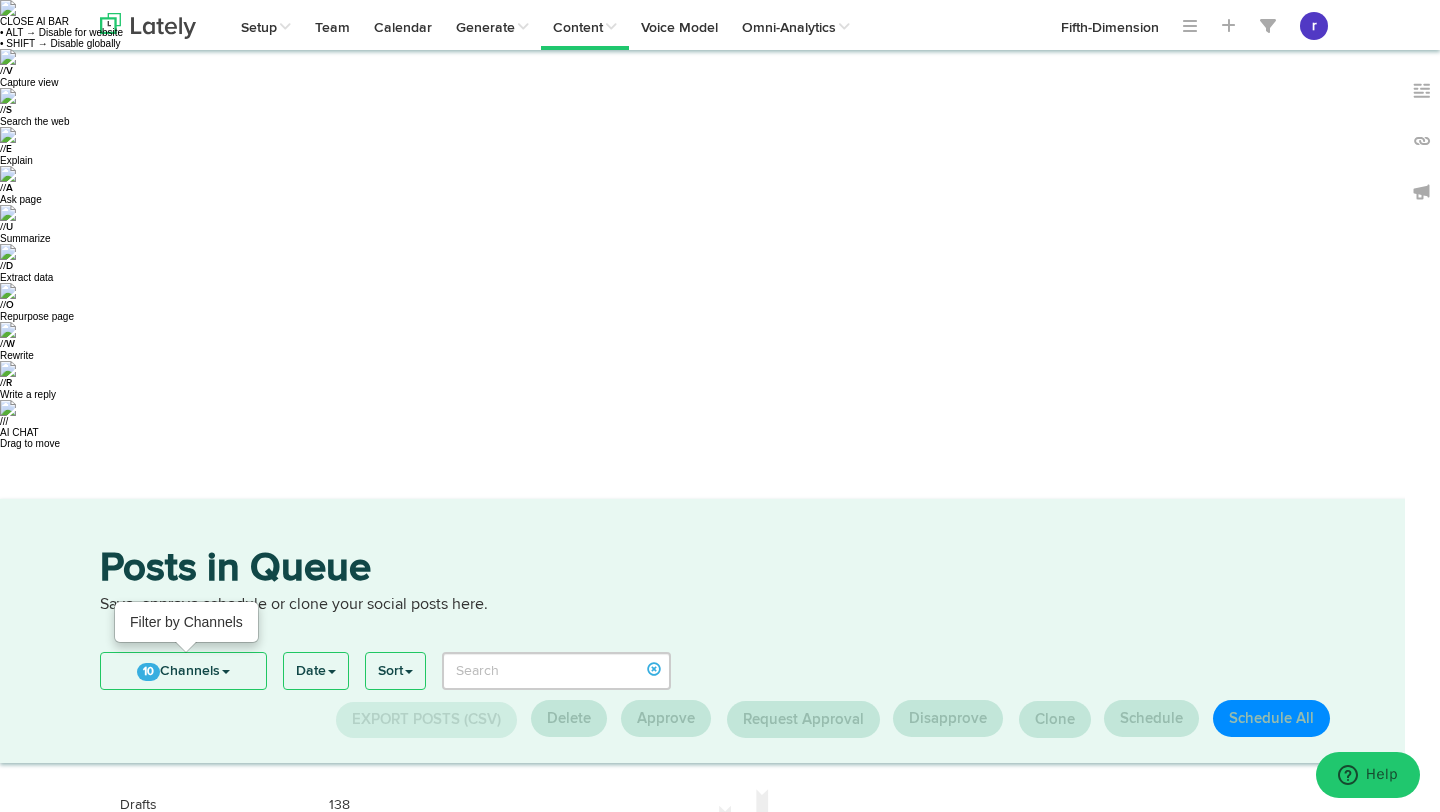 click on "10  Channels" at bounding box center (183, 671) 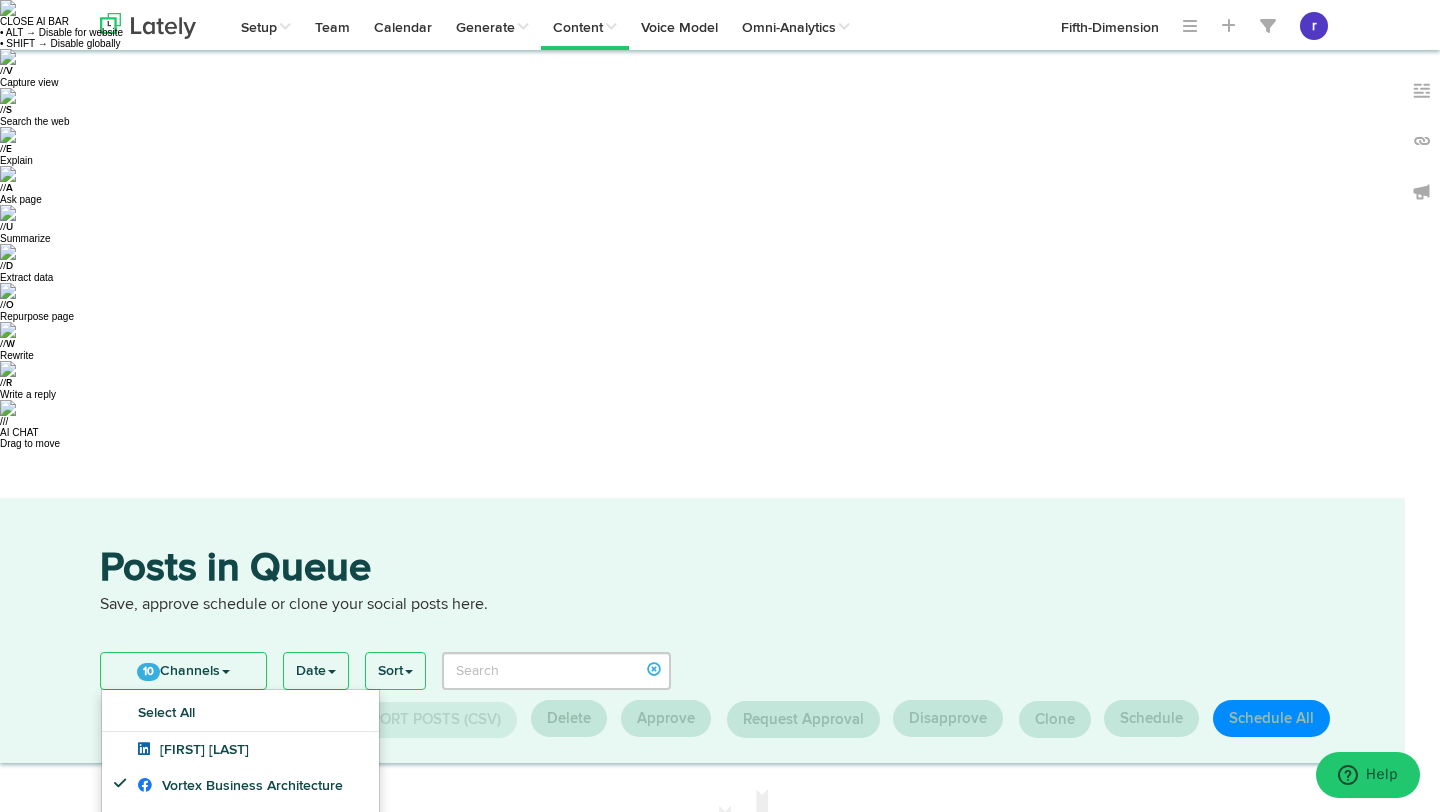 click on "Add your first post!" at bounding box center [744, 881] 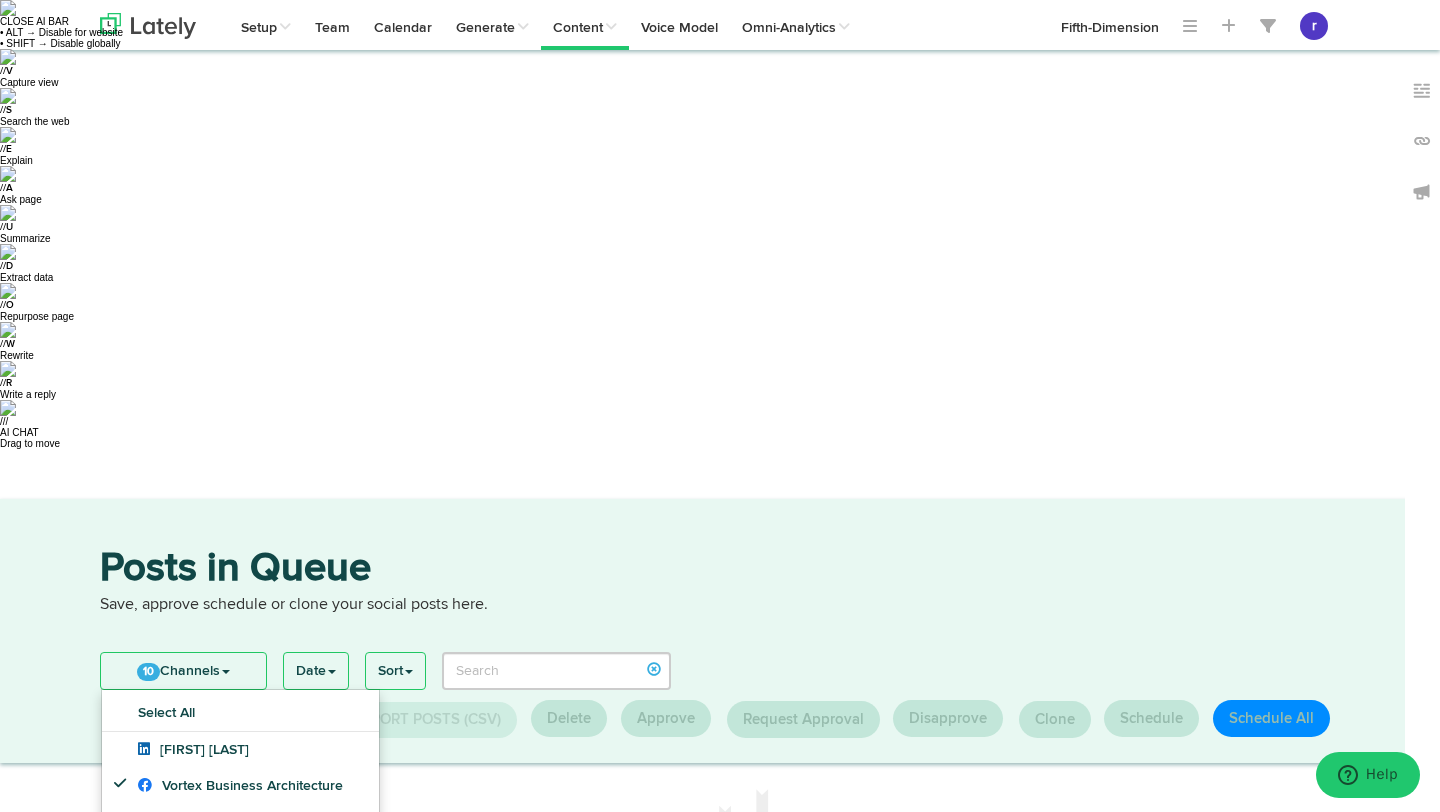 click on "Vortex Business Architect" at bounding box center (229, 858) 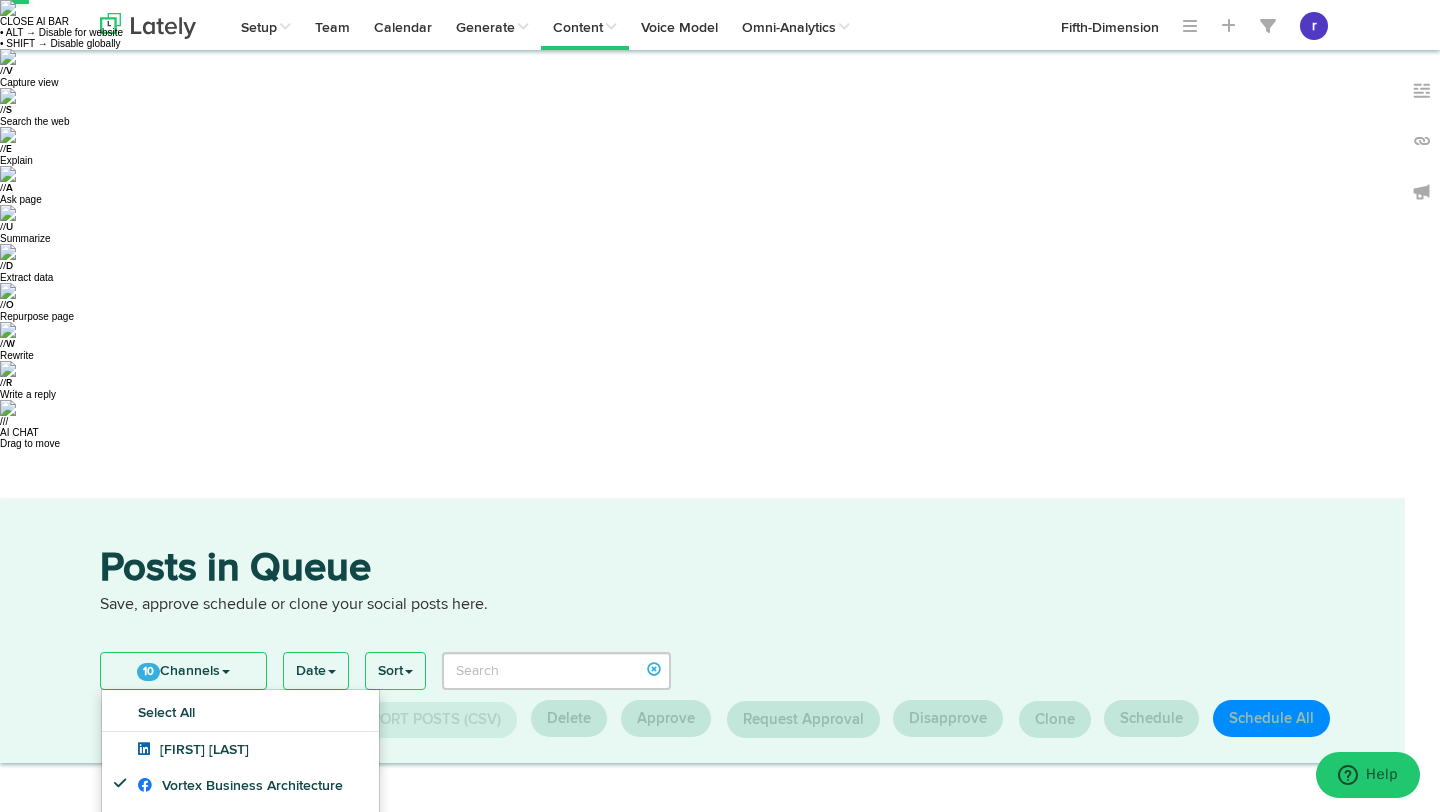 click at bounding box center [744, 1324] 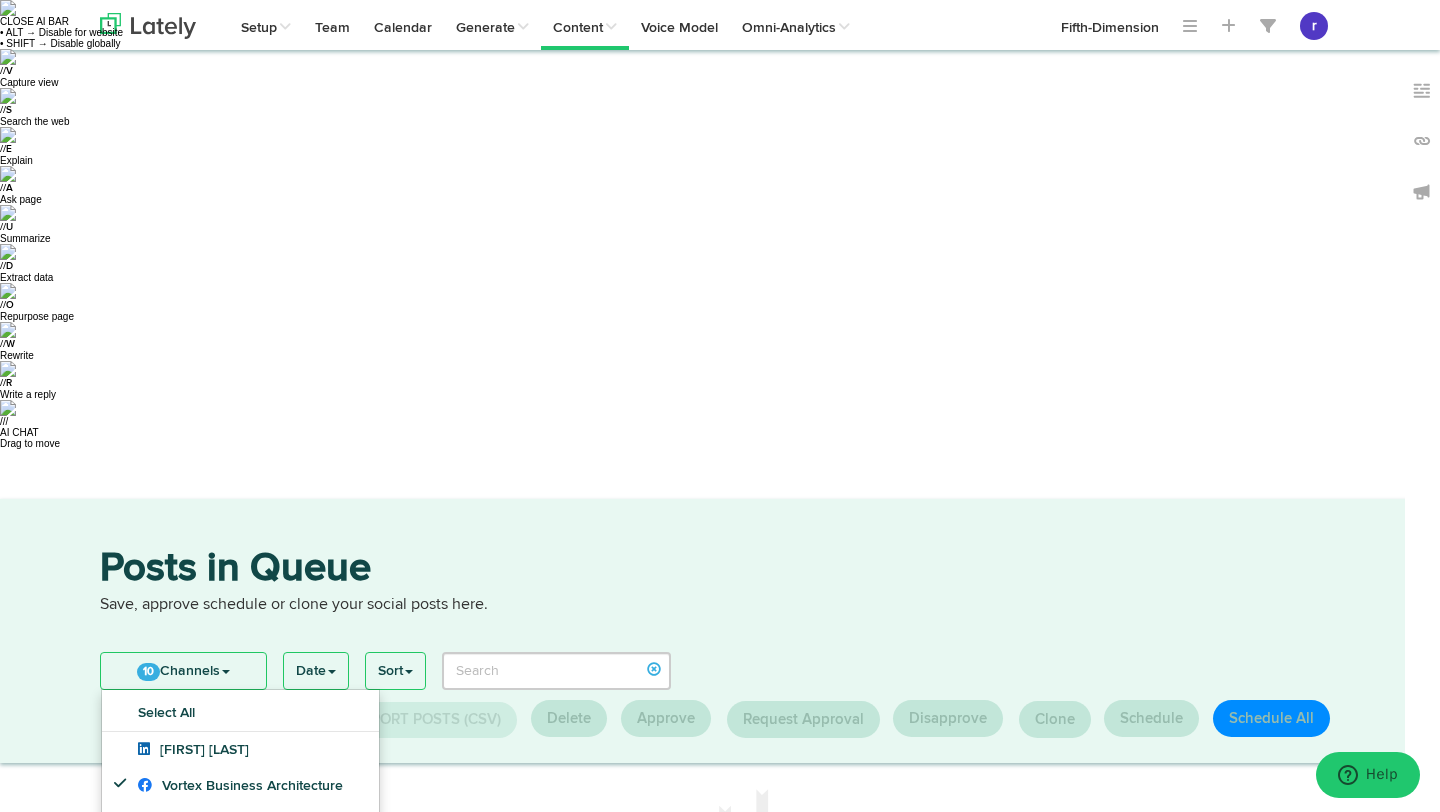 click on "Posts in Queue" at bounding box center [720, 571] 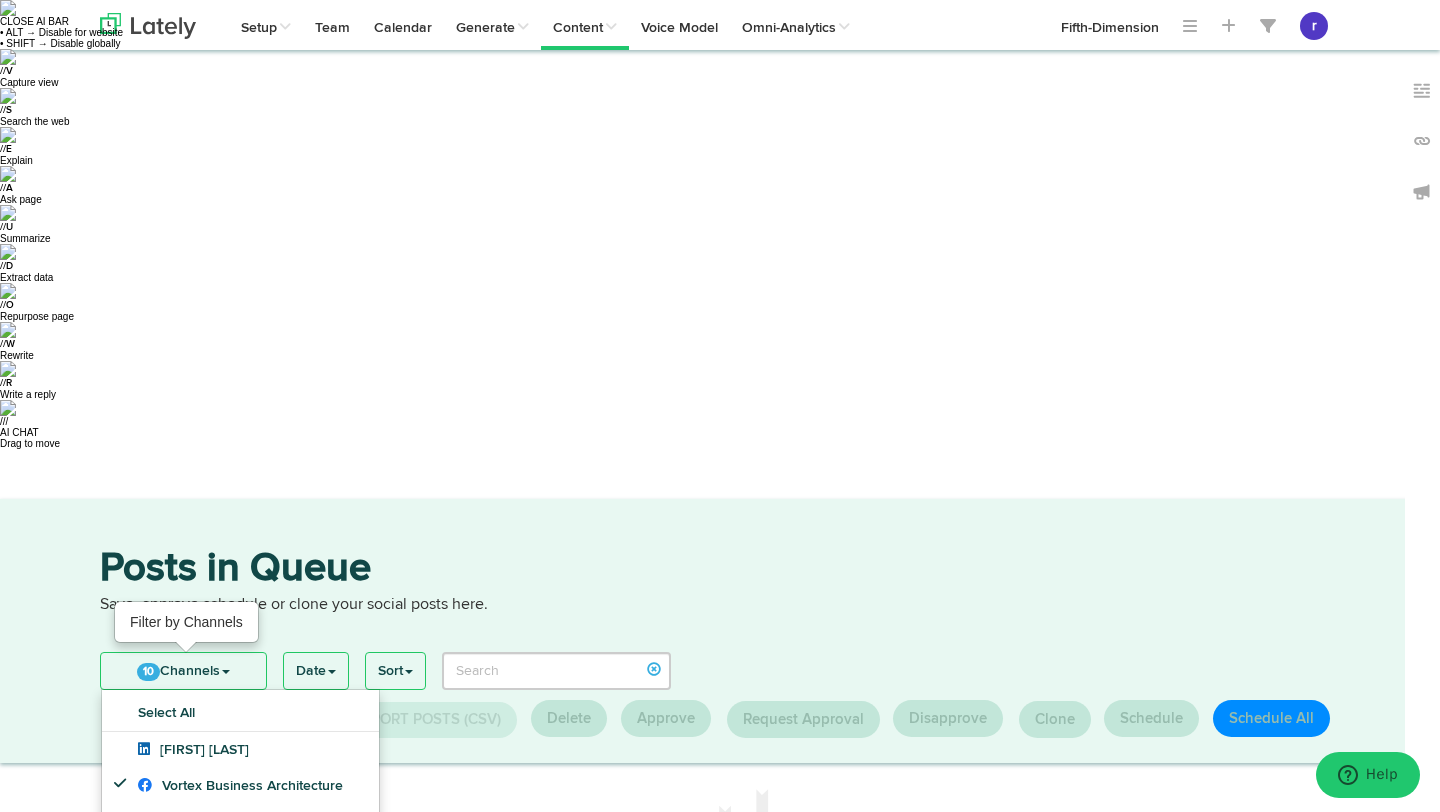 click on "10  Channels" at bounding box center (183, 671) 